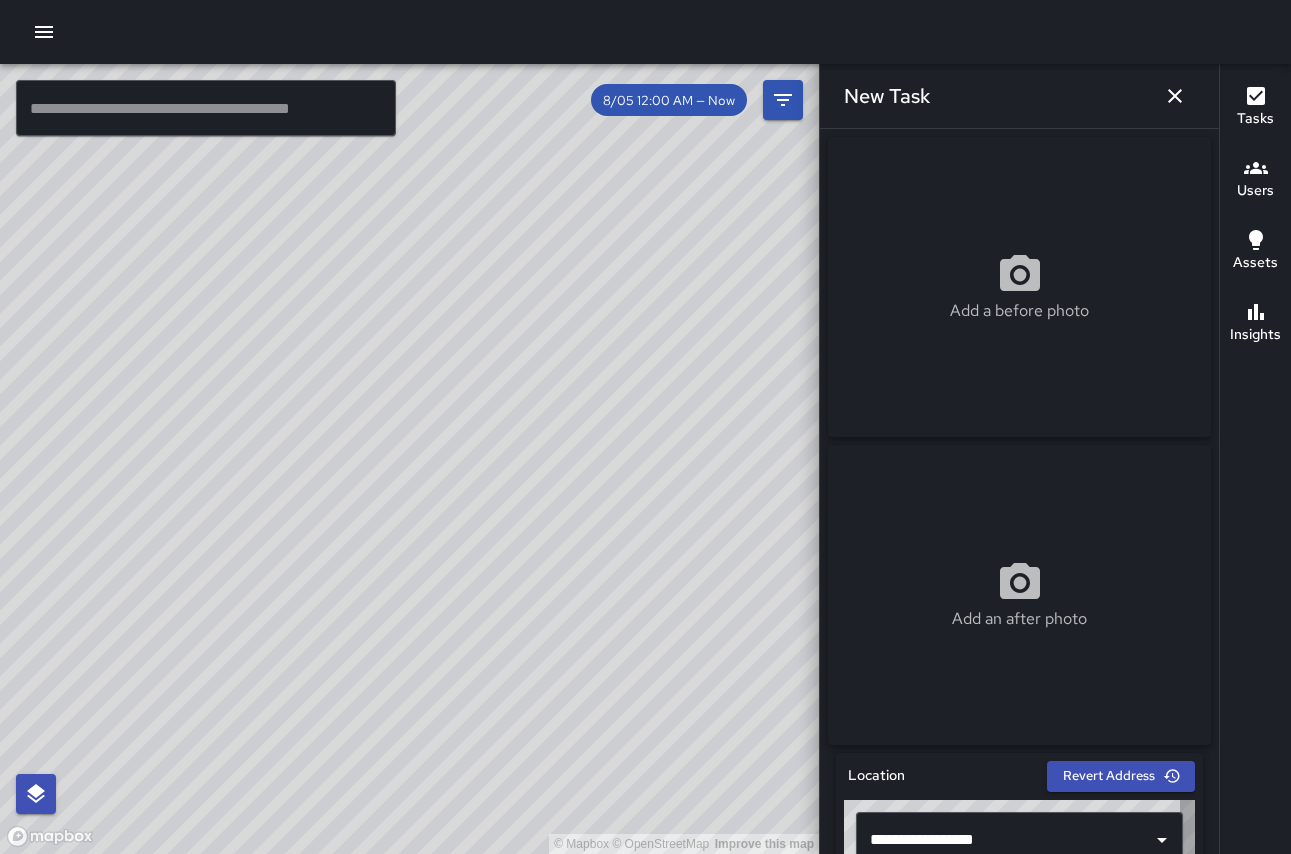 scroll, scrollTop: 0, scrollLeft: 0, axis: both 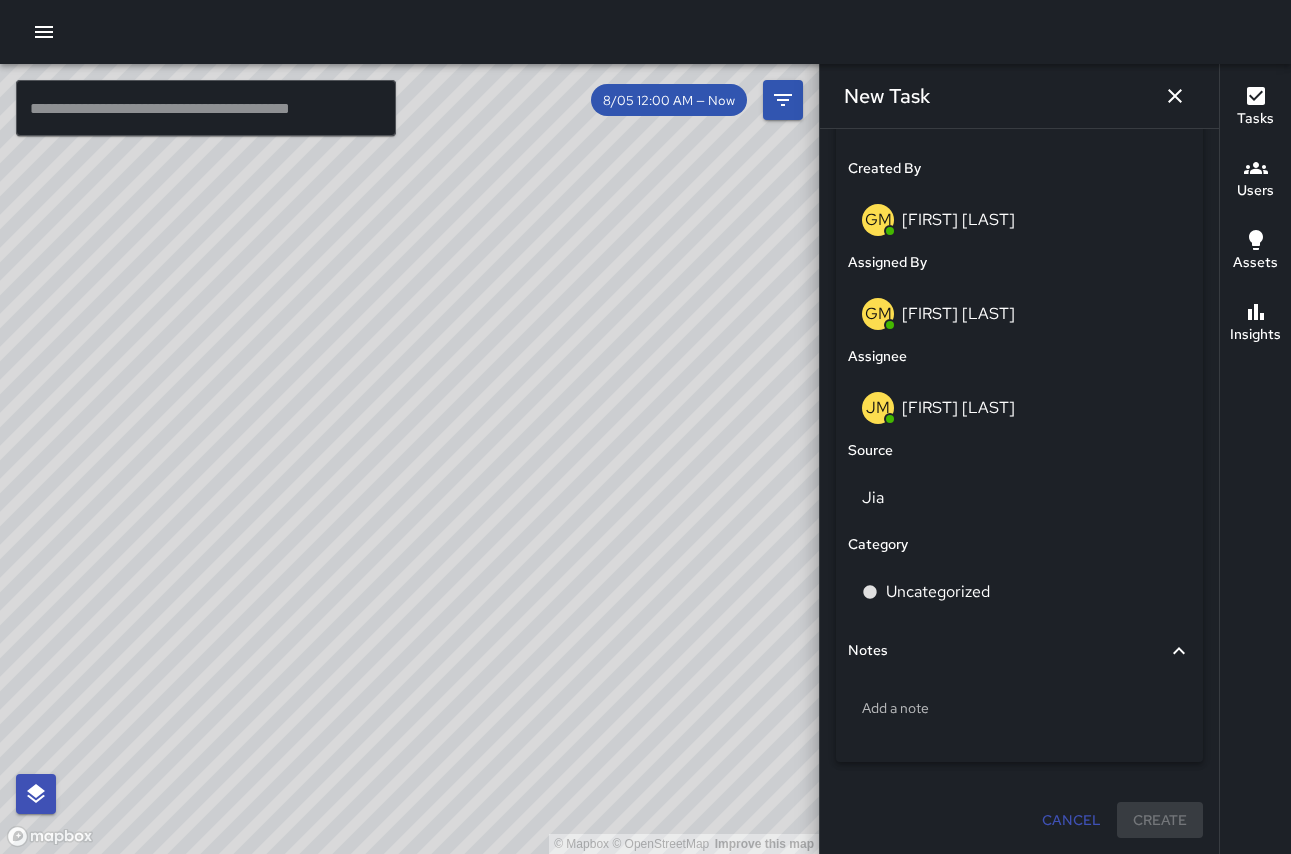 drag, startPoint x: 512, startPoint y: 345, endPoint x: 244, endPoint y: 755, distance: 489.82037 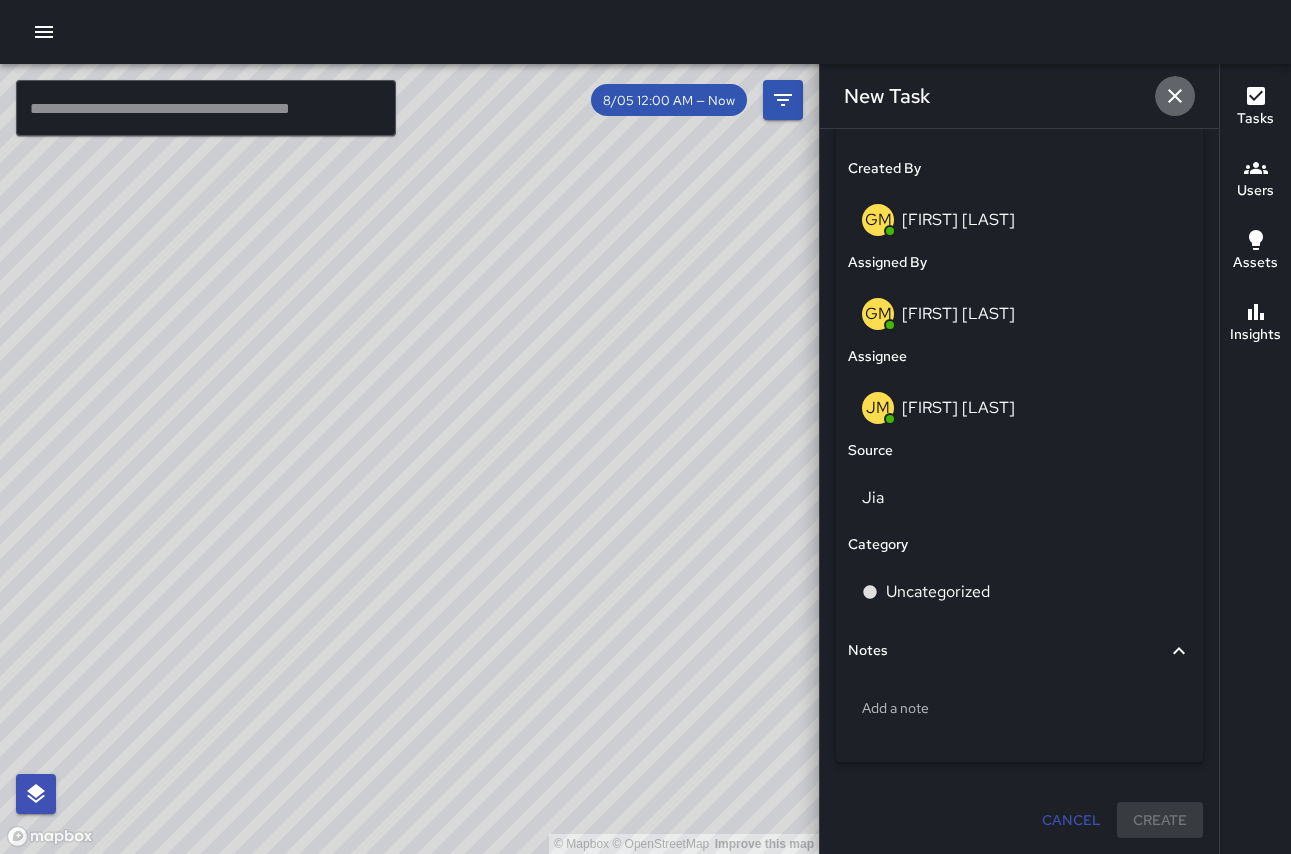 click 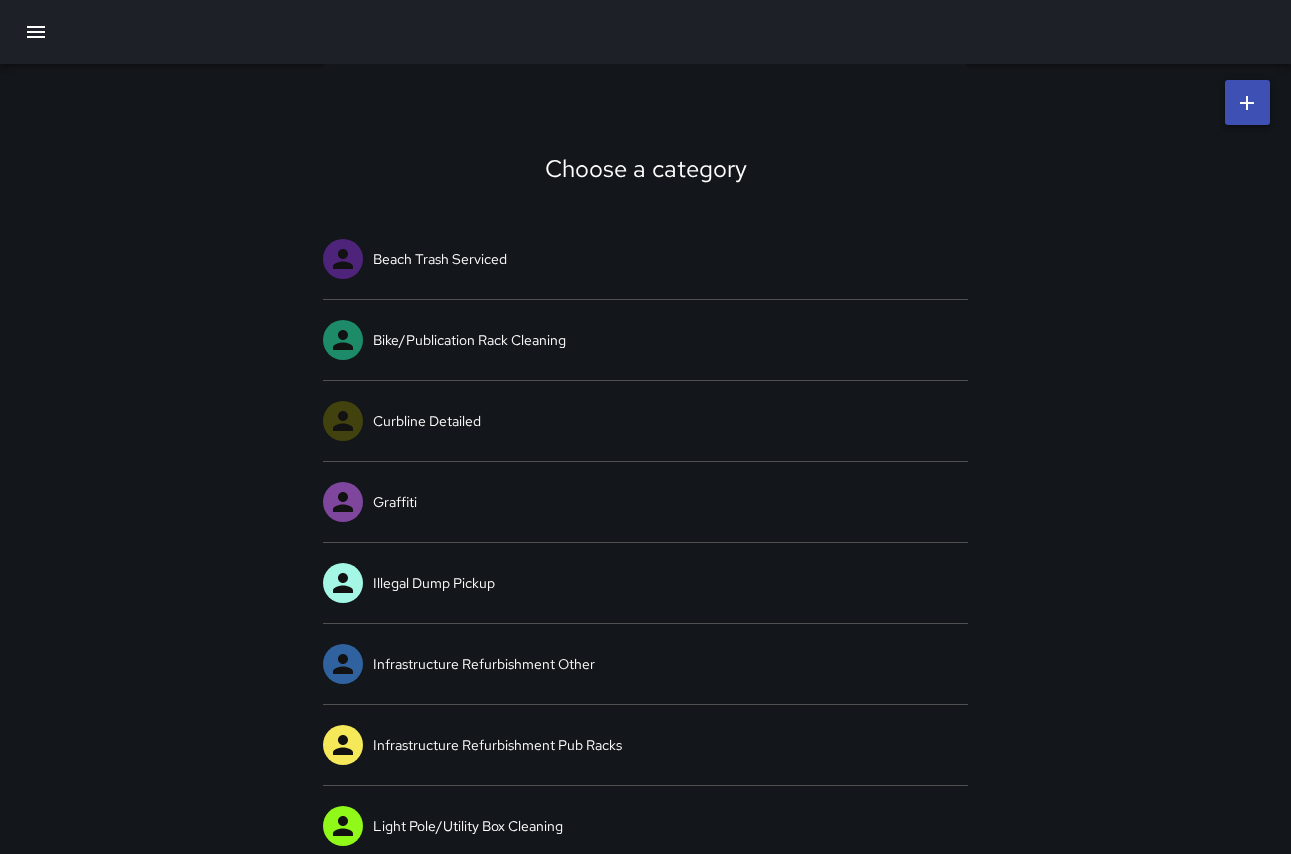 scroll, scrollTop: 0, scrollLeft: 0, axis: both 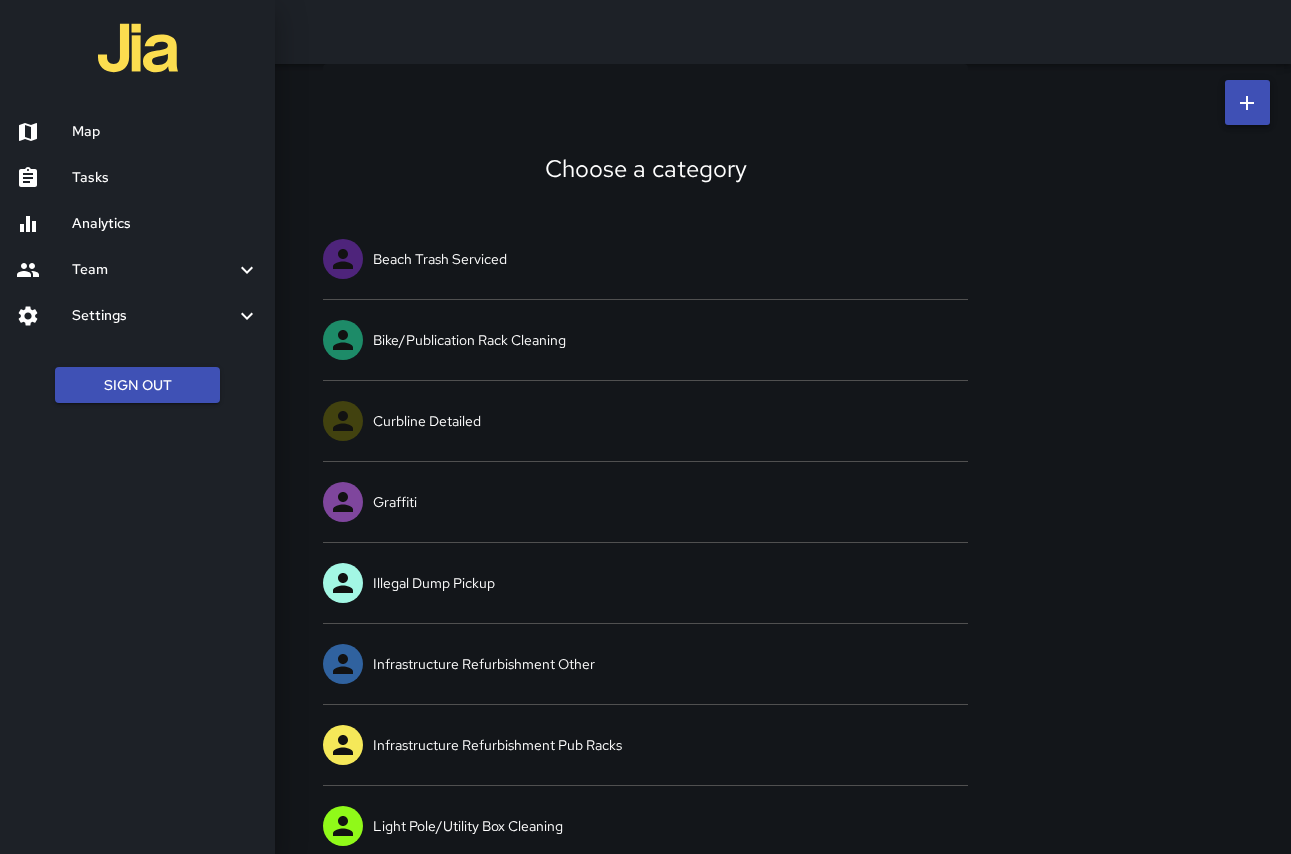 click on "Map" at bounding box center (165, 132) 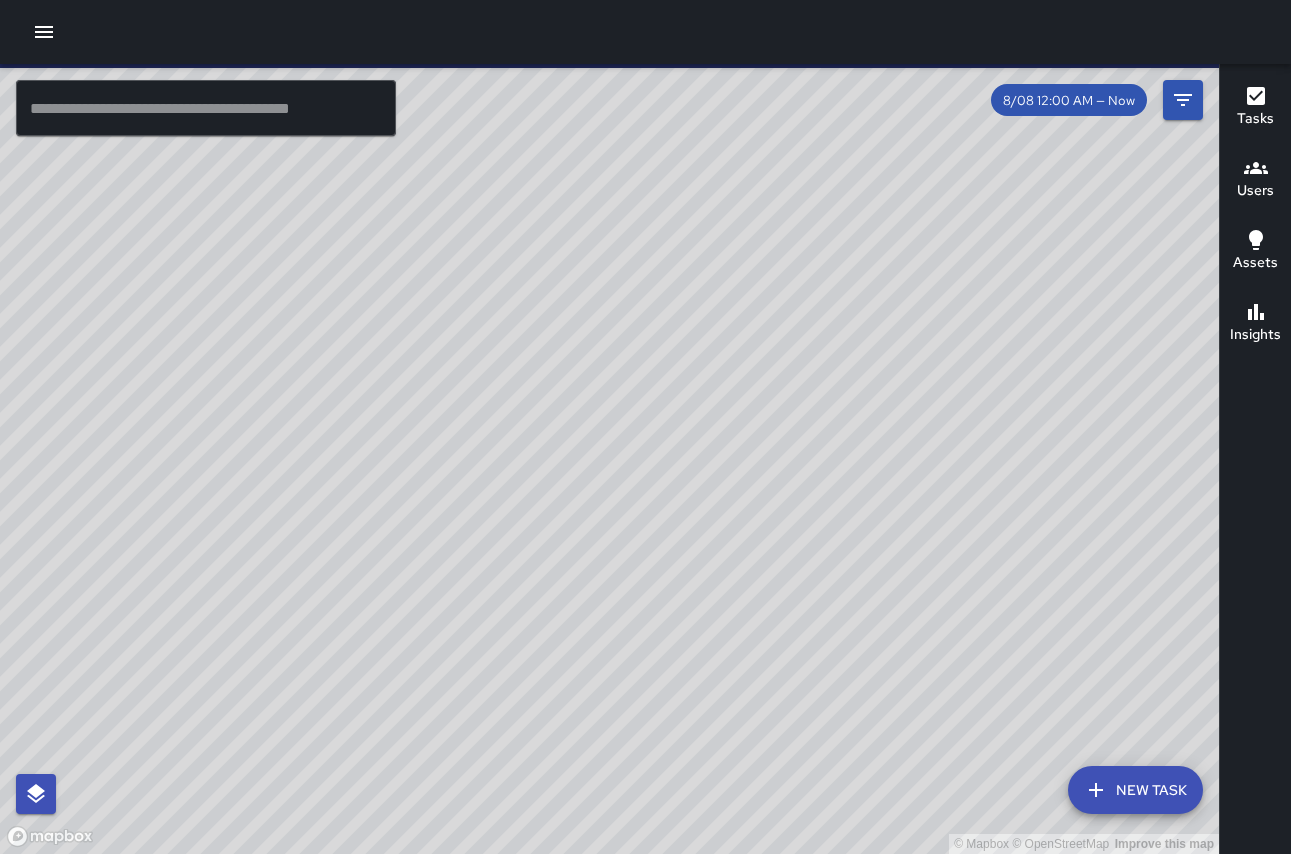 drag, startPoint x: 496, startPoint y: 272, endPoint x: 484, endPoint y: 388, distance: 116.61904 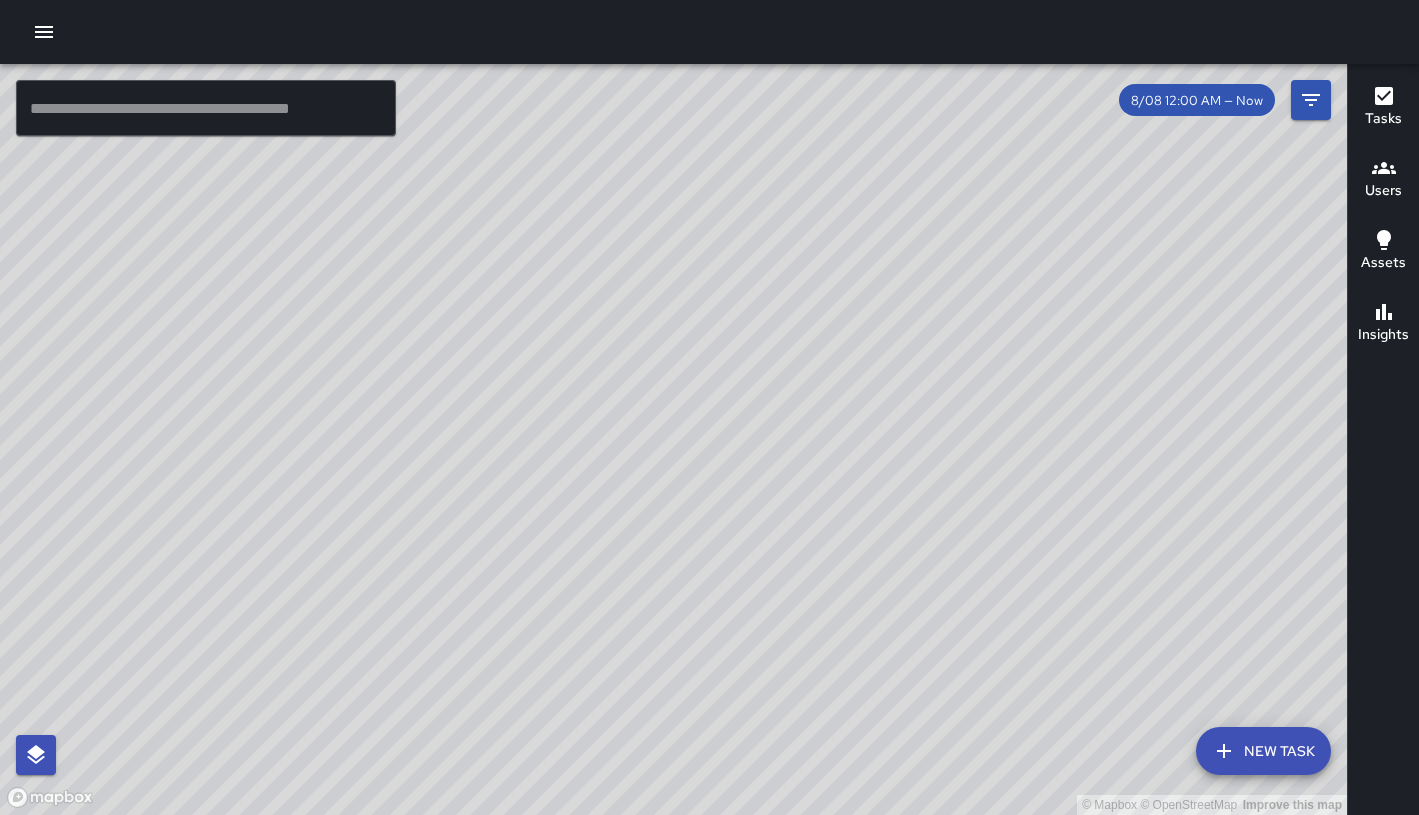click at bounding box center (44, 32) 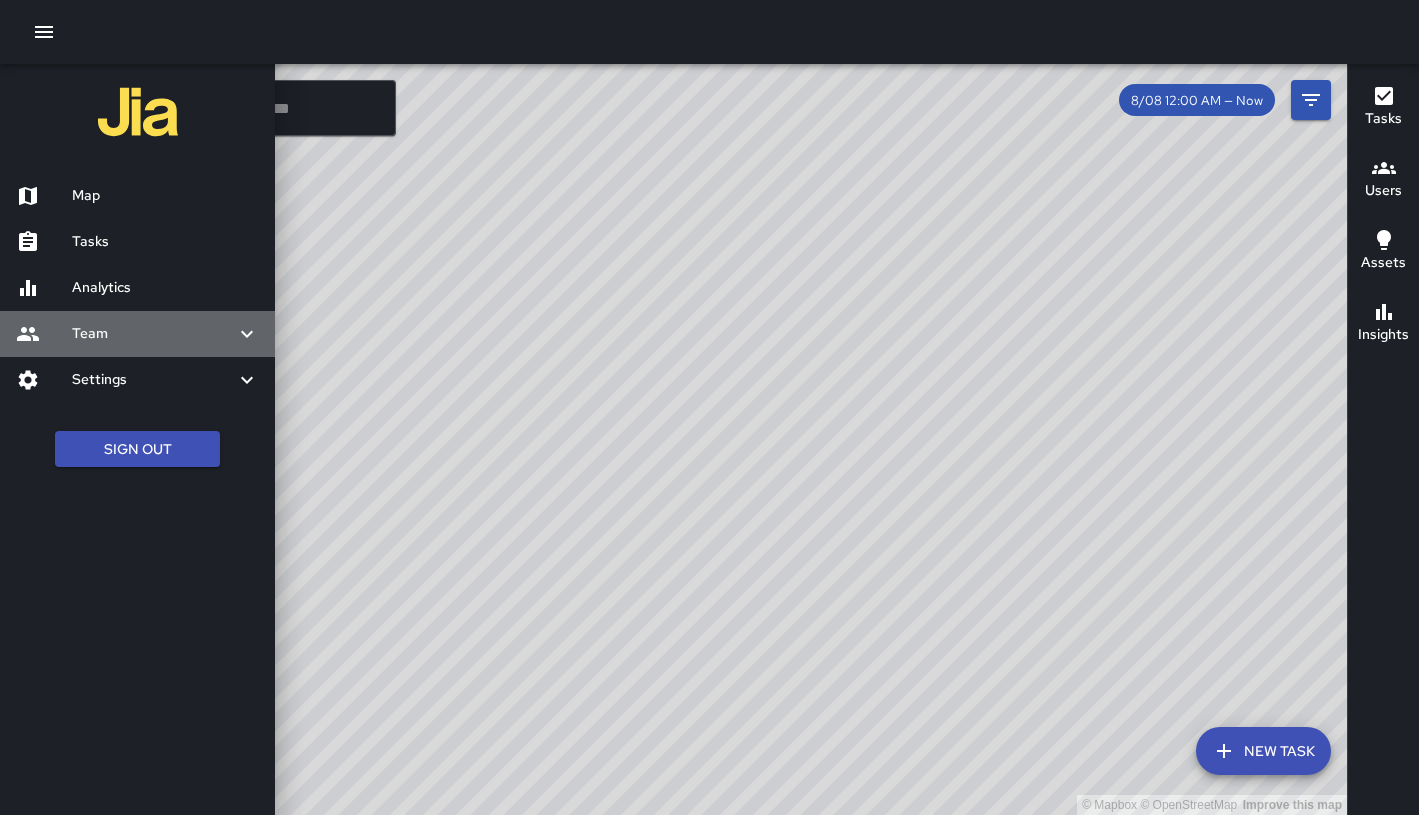 click on "Team" at bounding box center [137, 334] 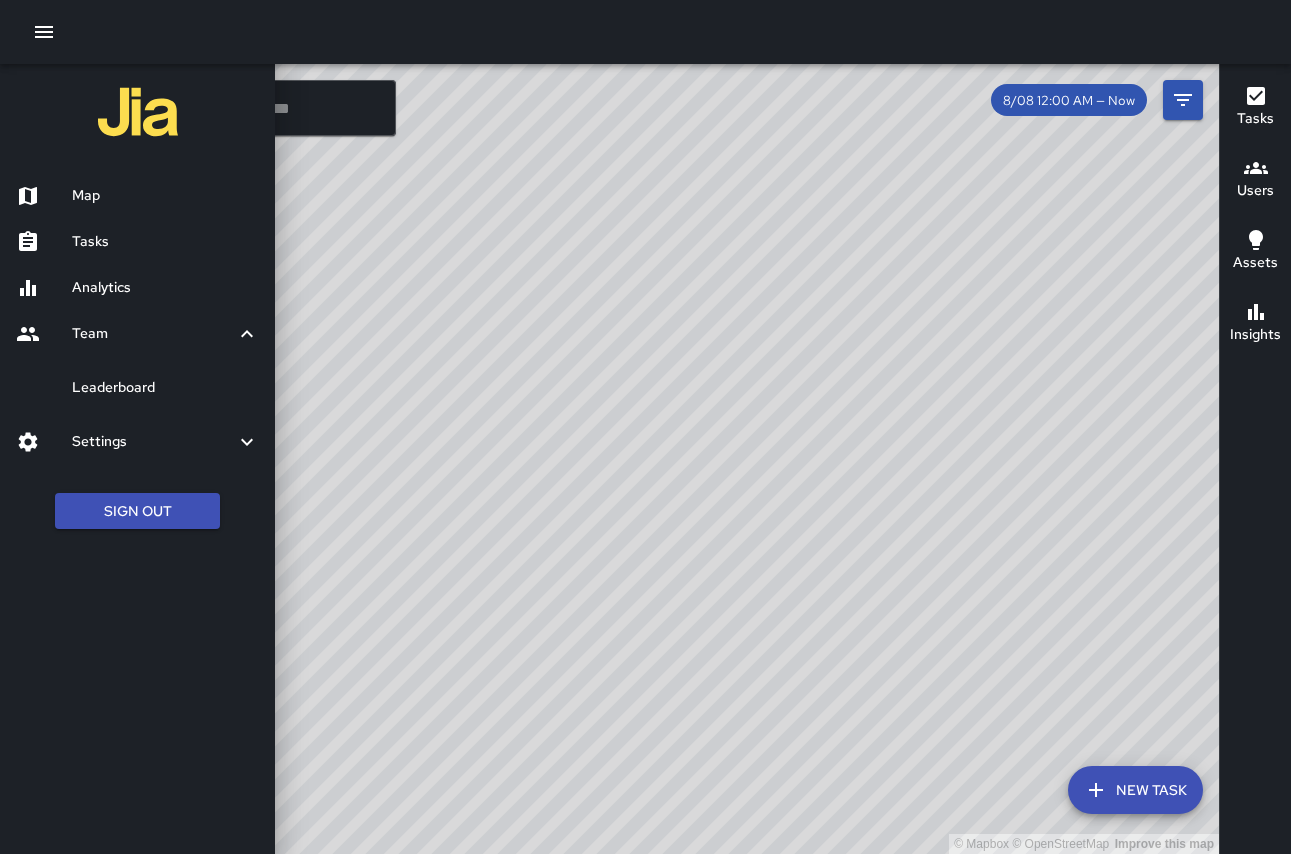 click at bounding box center (645, 427) 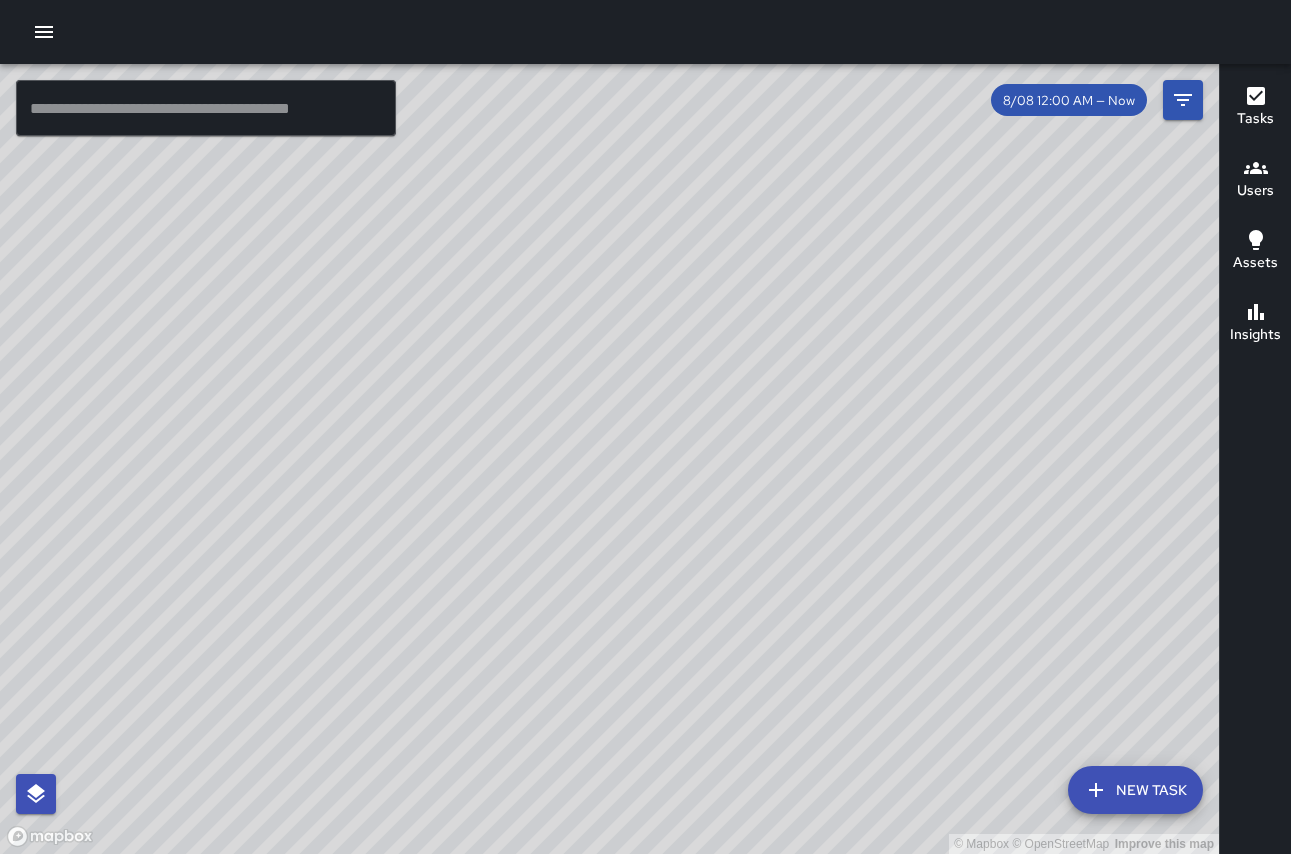 click on "© Mapbox   © OpenStreetMap   Improve this map" at bounding box center (609, 459) 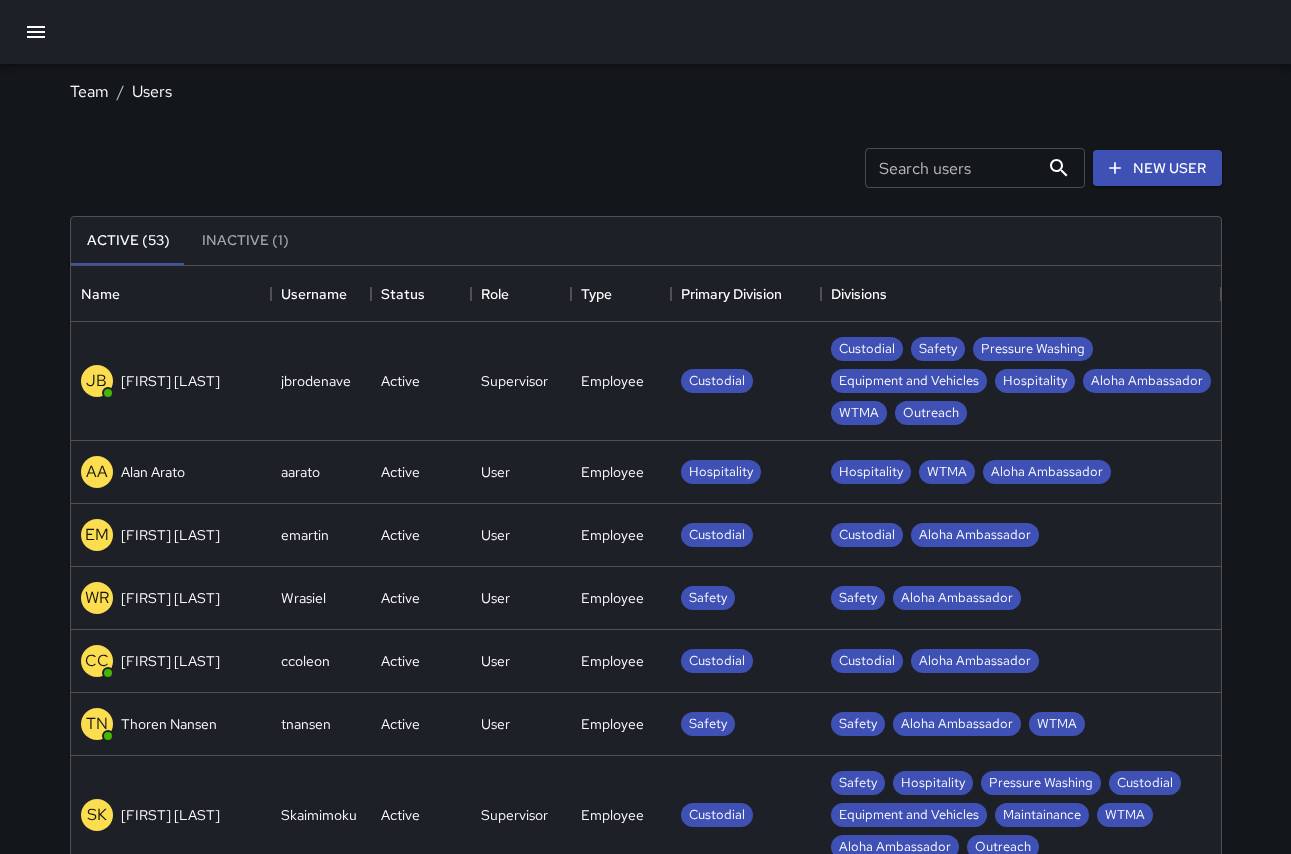scroll, scrollTop: 0, scrollLeft: 0, axis: both 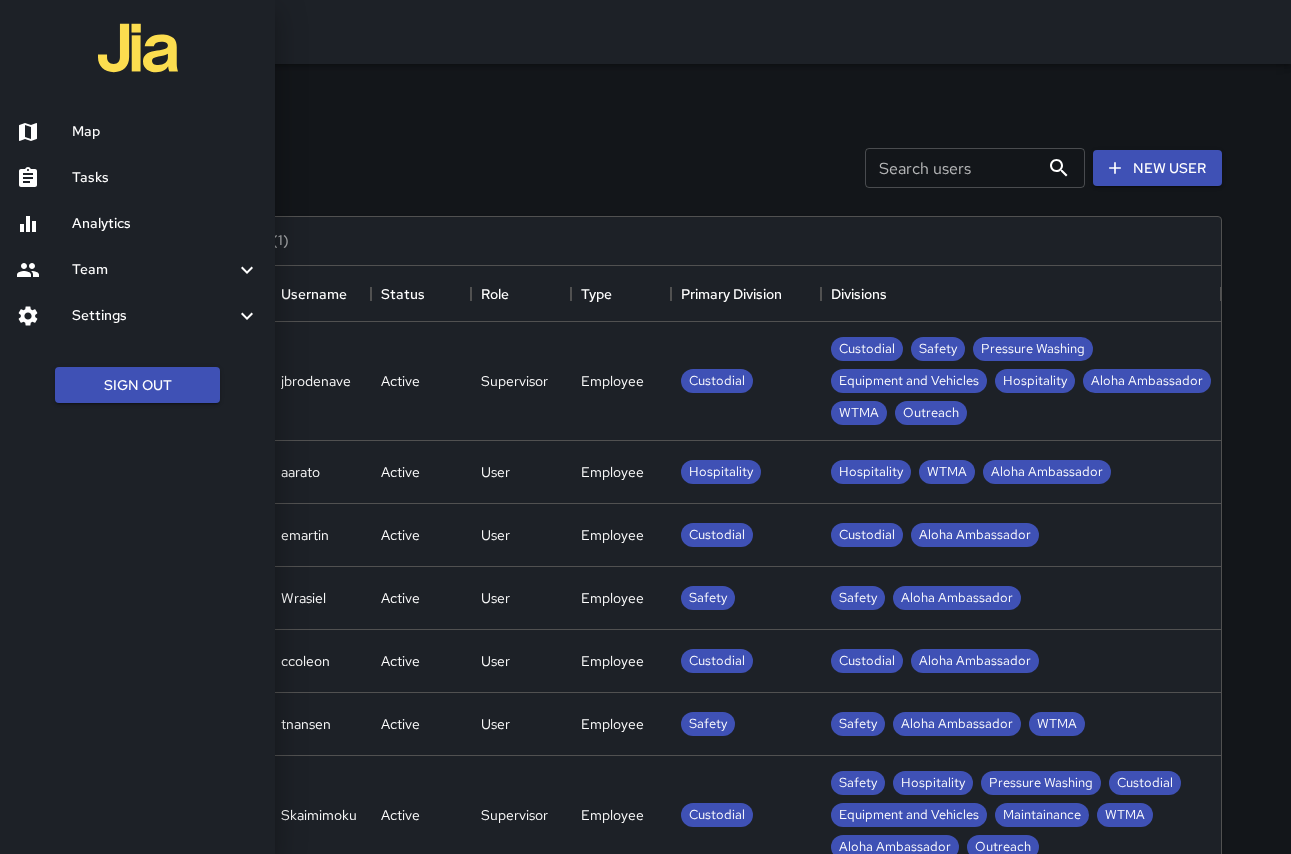 click on "Map" at bounding box center (165, 132) 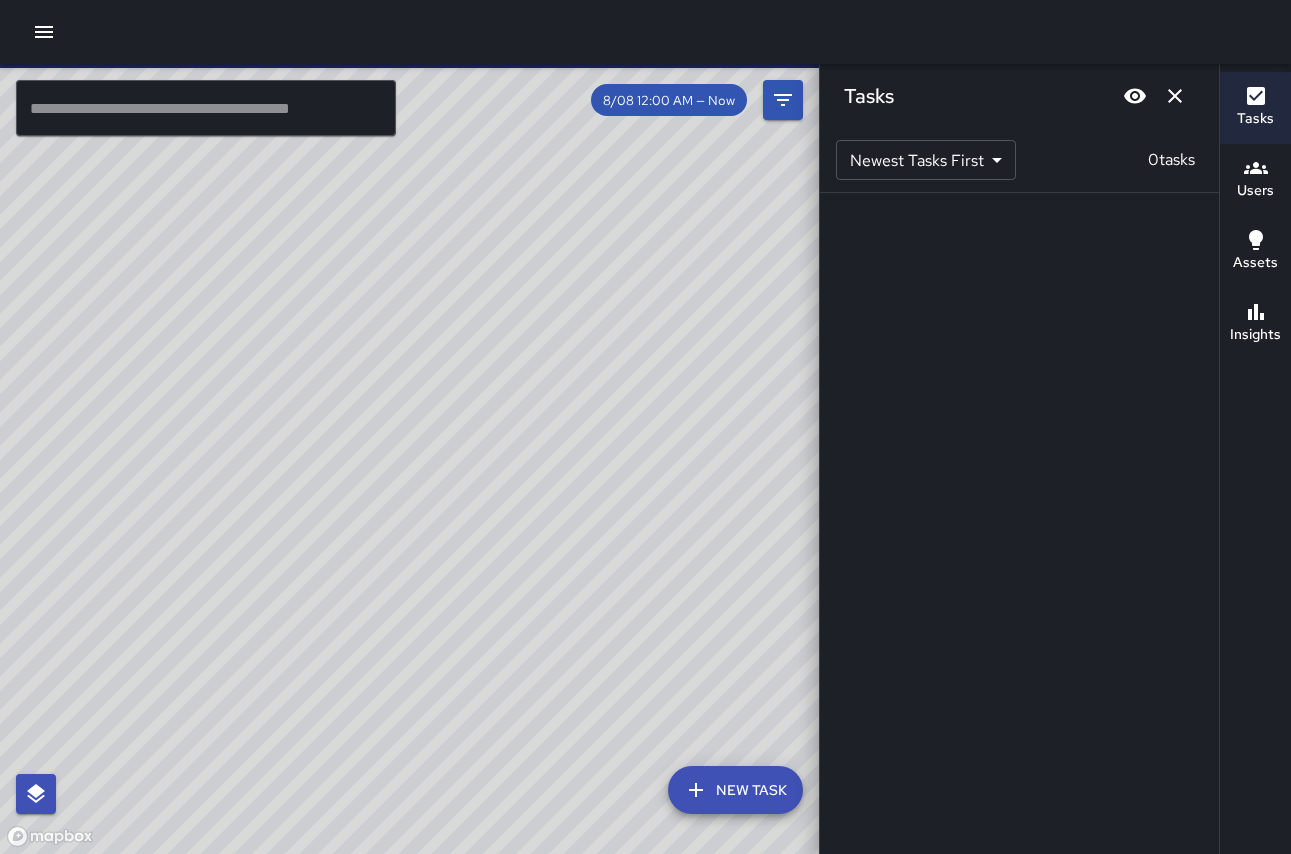 scroll, scrollTop: 0, scrollLeft: 0, axis: both 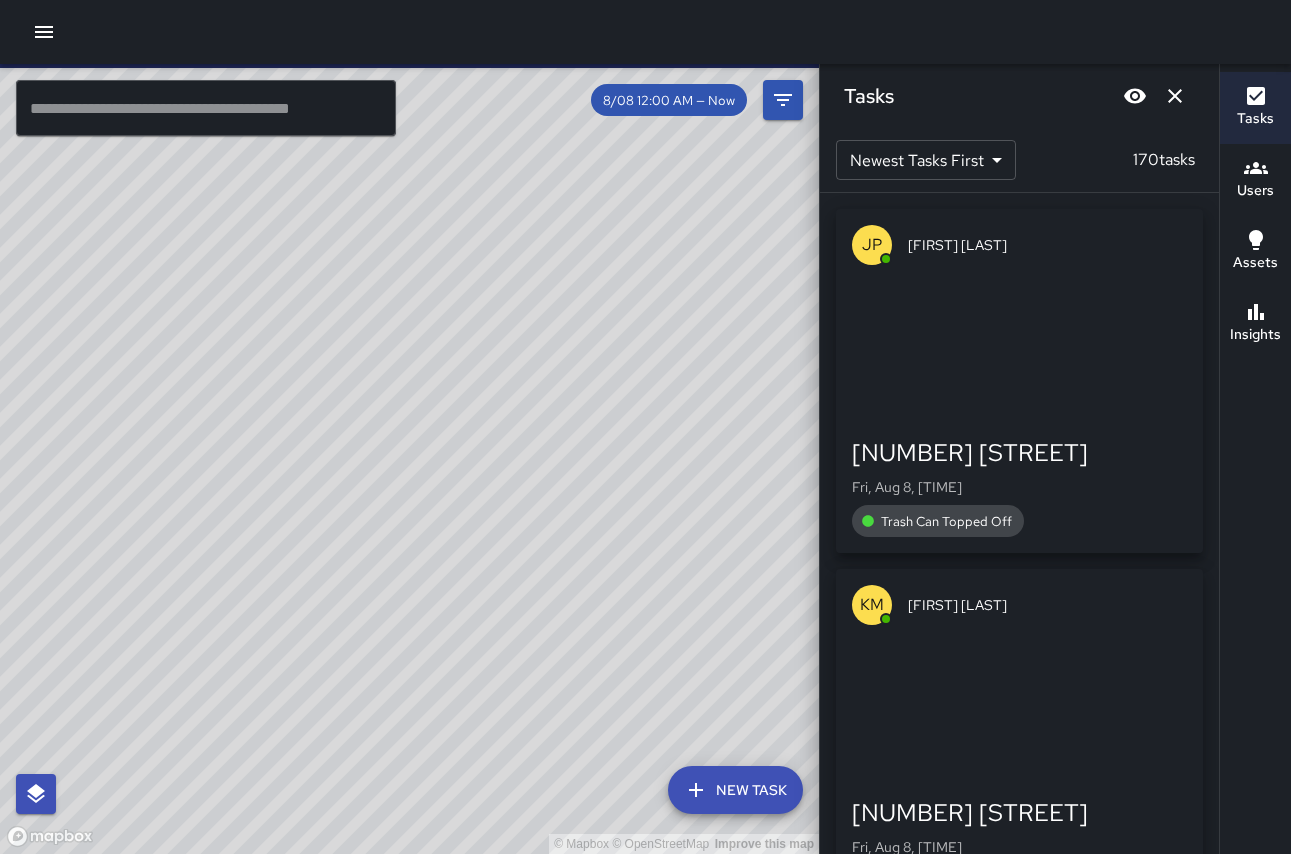 type 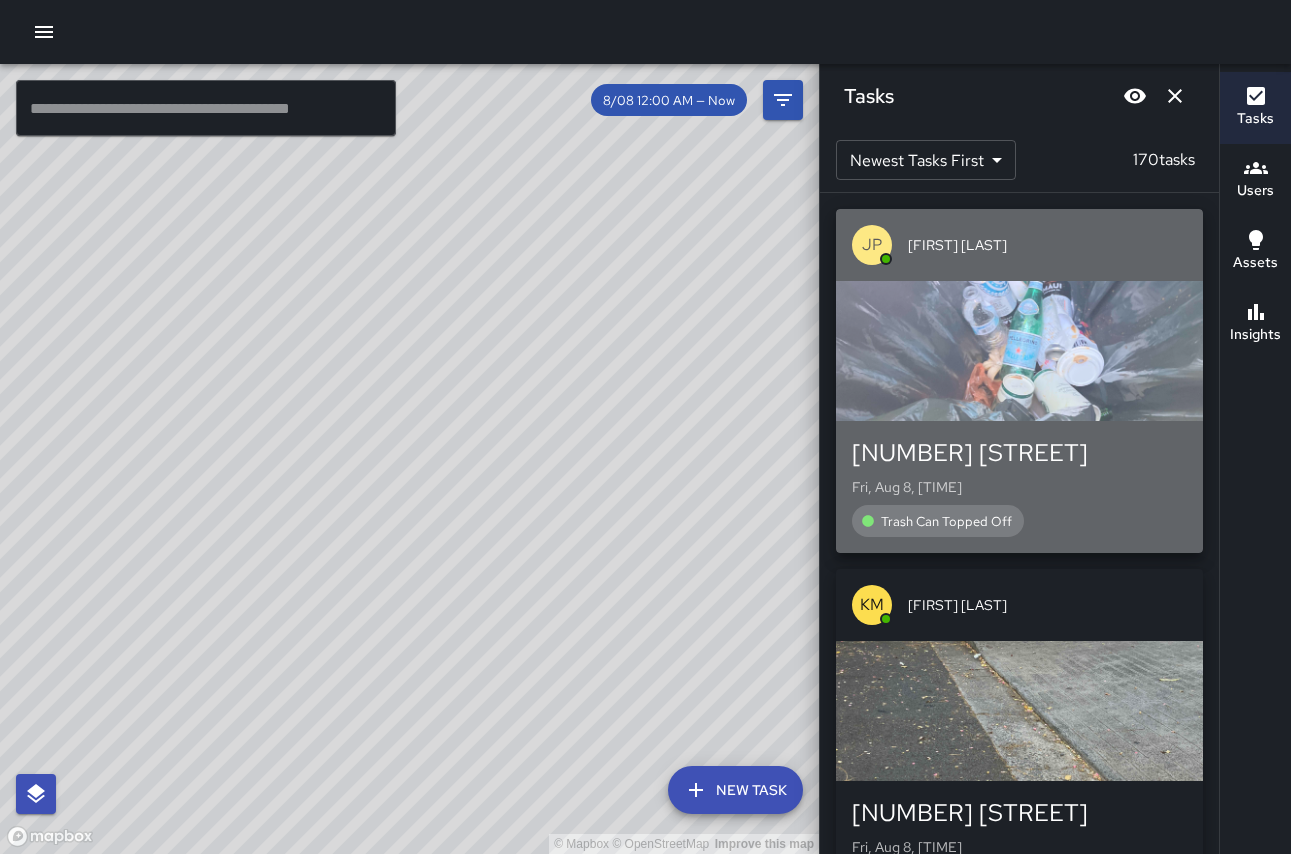 click at bounding box center (1019, 351) 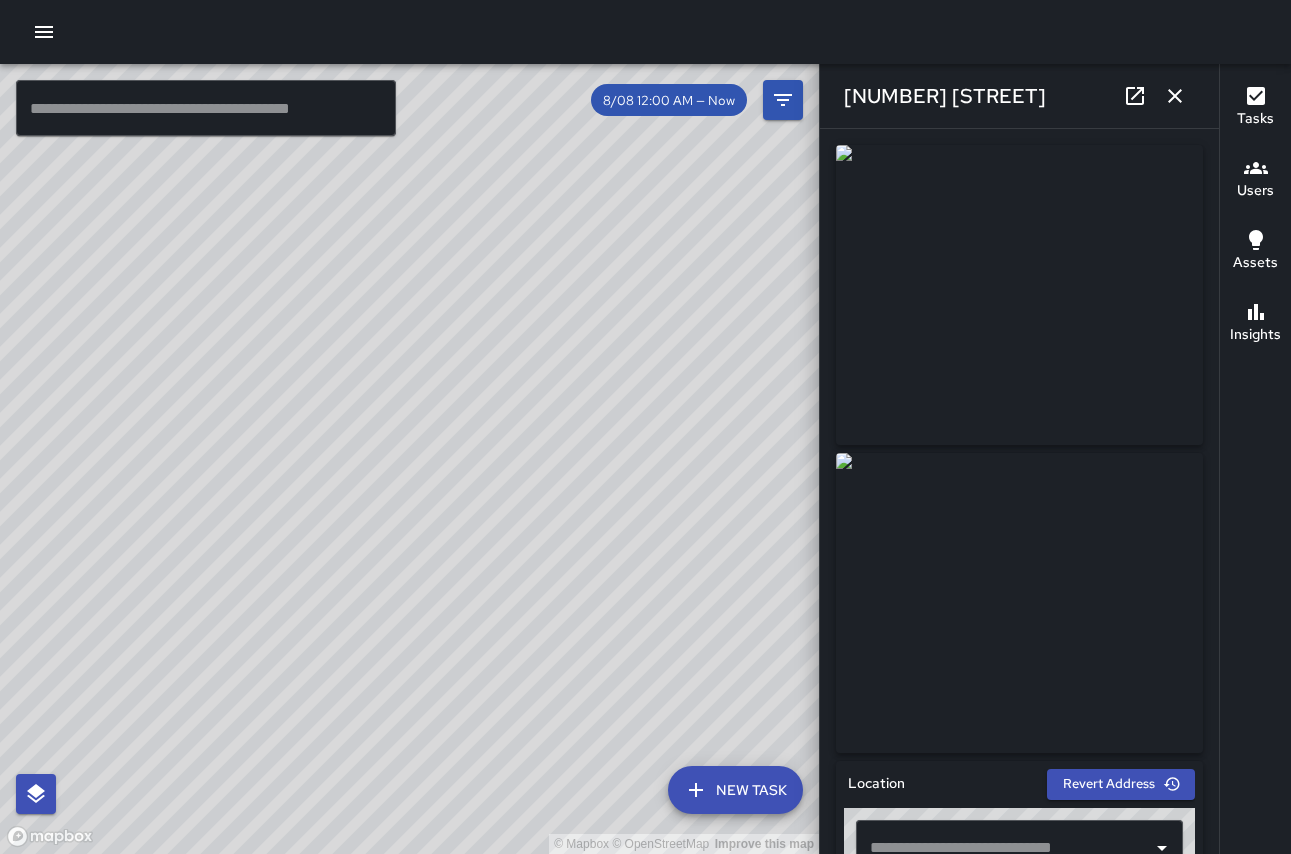 type on "**********" 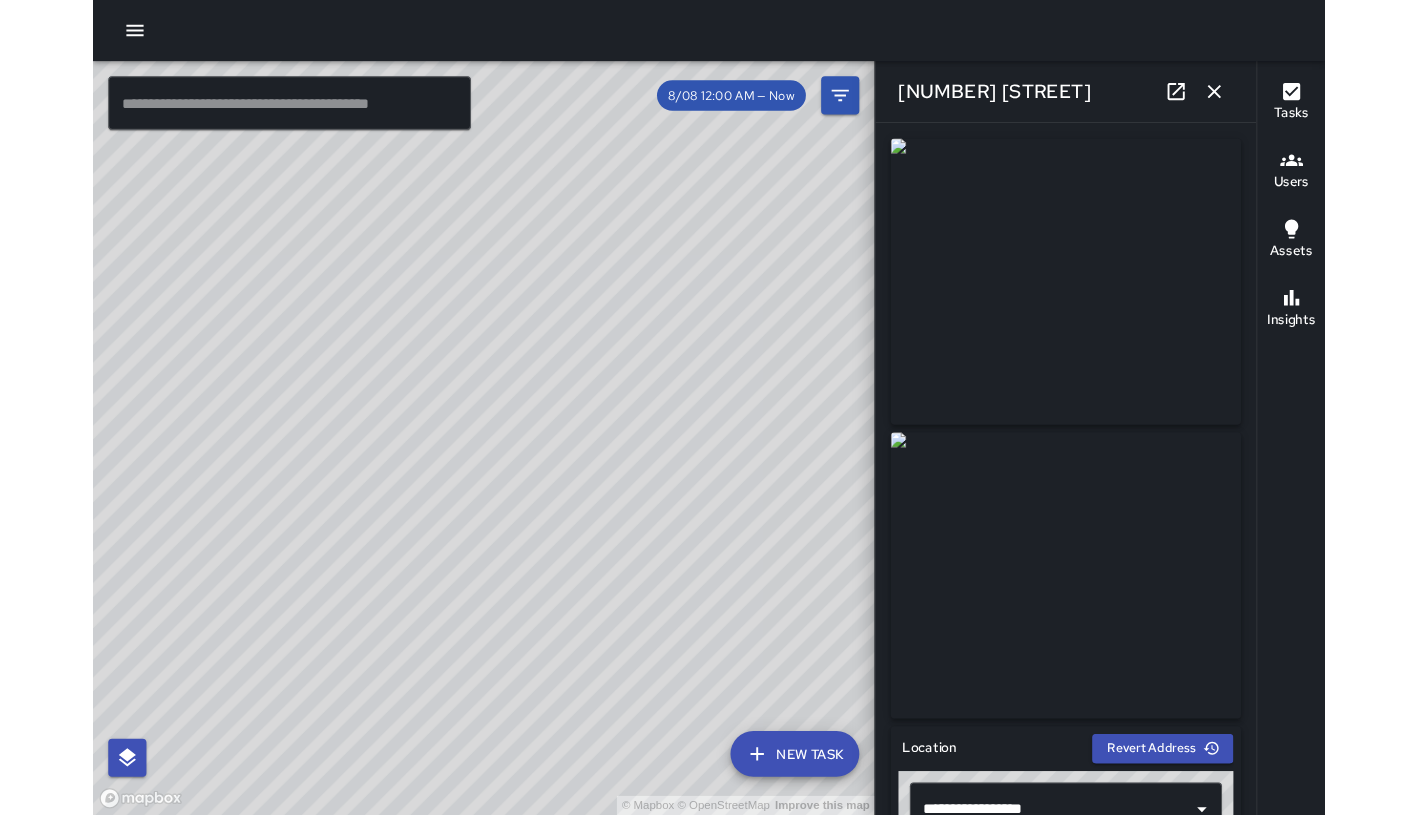 scroll, scrollTop: 40, scrollLeft: 0, axis: vertical 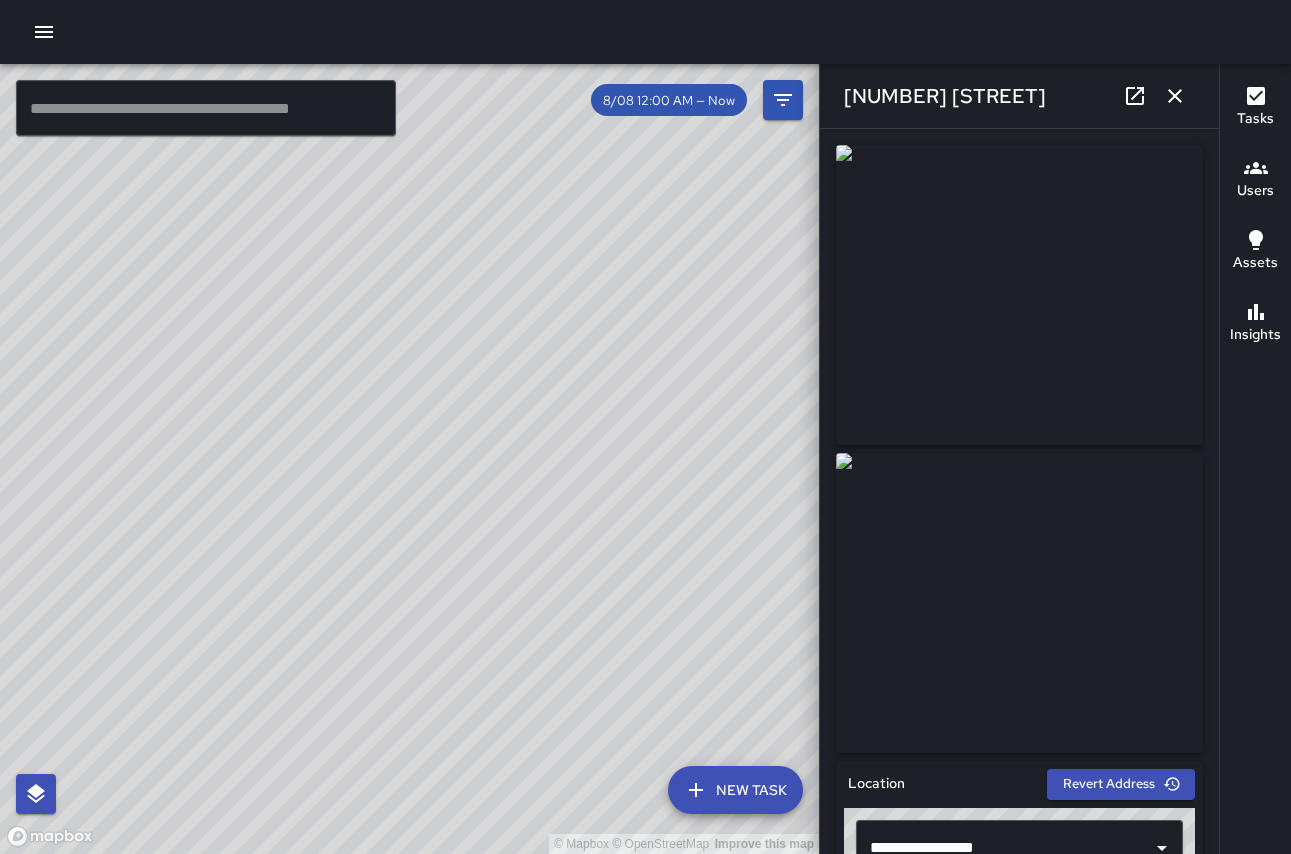 drag, startPoint x: 379, startPoint y: 386, endPoint x: 445, endPoint y: 359, distance: 71.30919 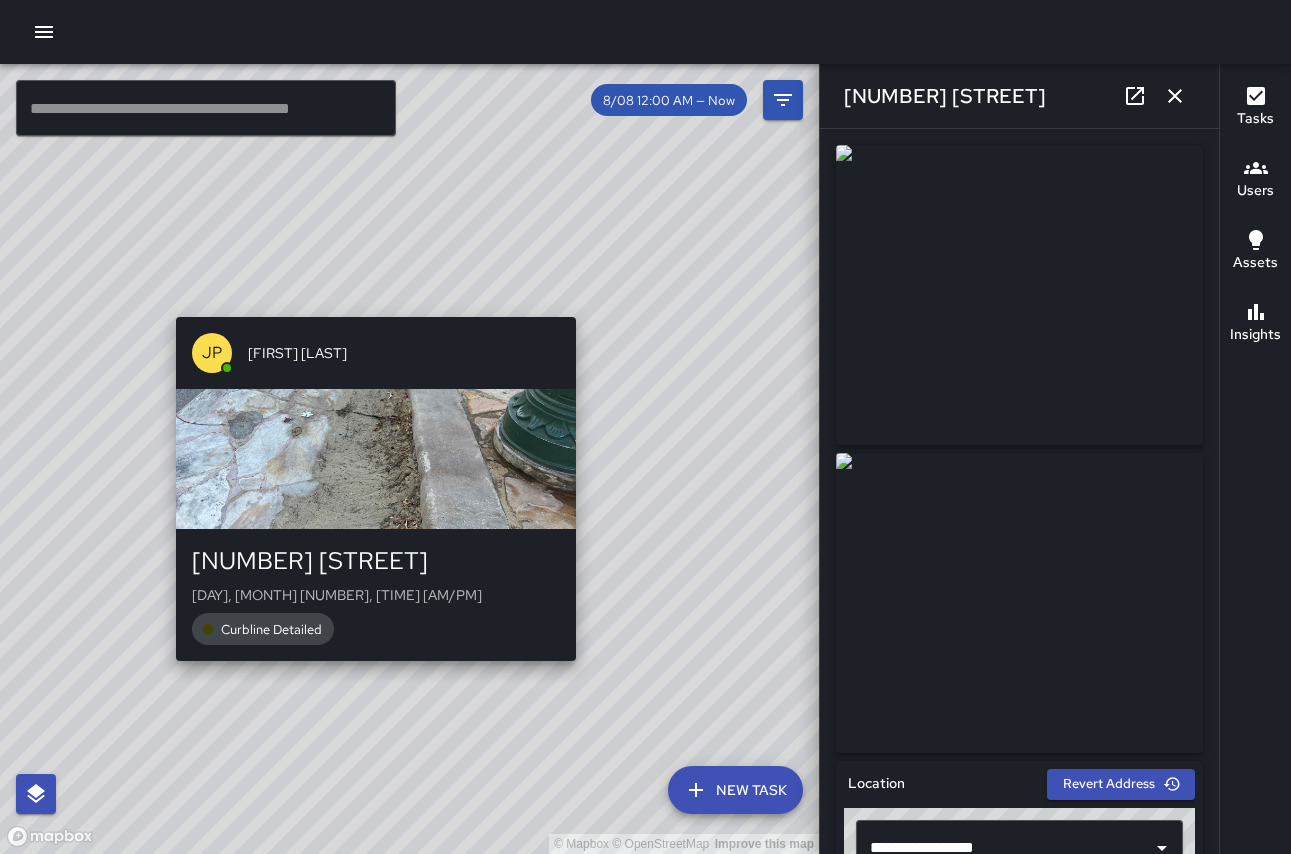 click on "© Mapbox   © OpenStreetMap   Improve this map JP Joseph Planesi Kauhola Jr 2420 Kalākaua Avenue Fri, Aug 8, 7:24 AM Curbline Detailed" at bounding box center [409, 459] 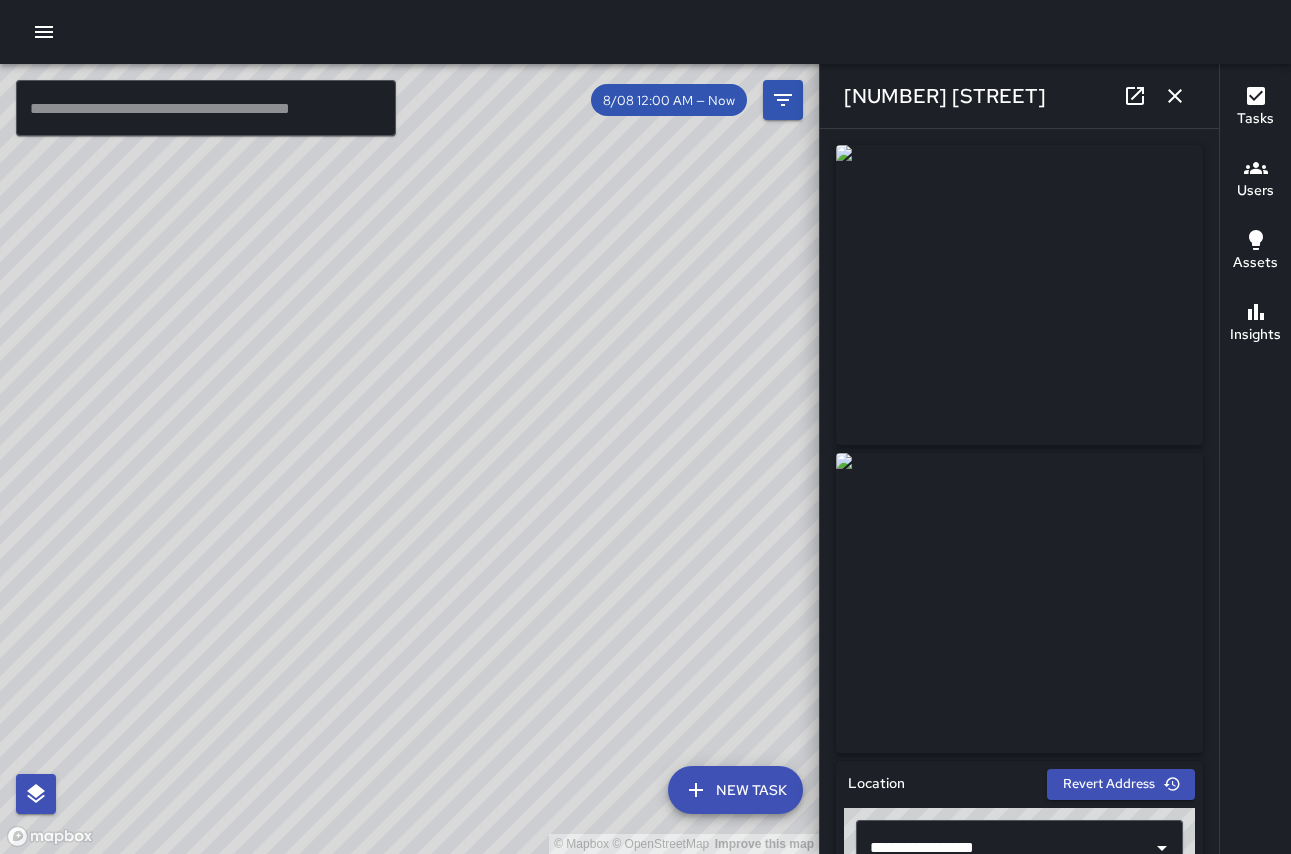 click on "© Mapbox   © OpenStreetMap   Improve this map JP Joseph Planesi Kauhola Jr 6a Kalākaua Avenue Fri, Aug 8, 7:20 AM Curbline Detailed" at bounding box center [409, 459] 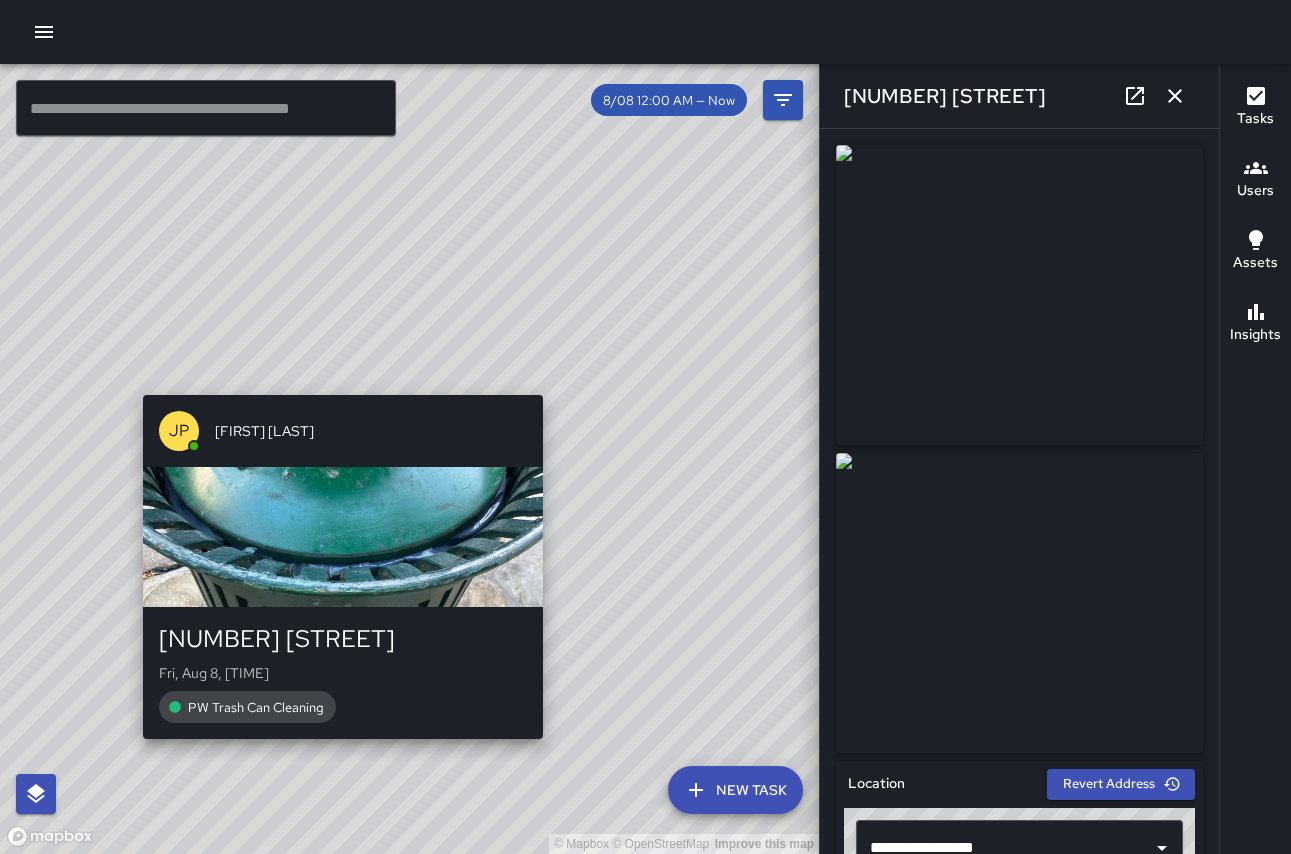 click on "© Mapbox   © OpenStreetMap   Improve this map JP Joseph Planesi Kauhola Jr 2284 Kalākaua Avenue Fri, Aug 8, 7:02 AM PW Trash Can Cleaning" at bounding box center (409, 459) 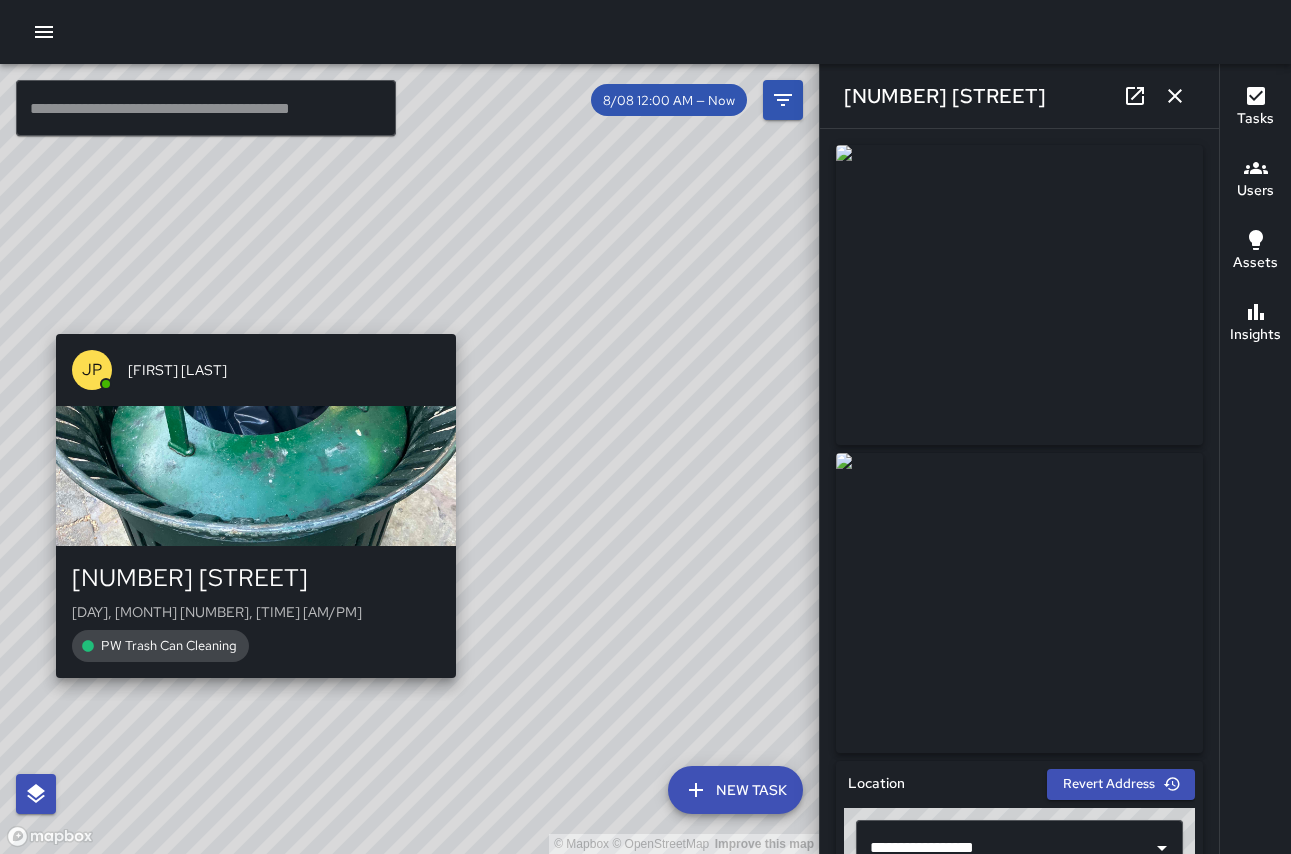 click on "© Mapbox   © OpenStreetMap   Improve this map JP Joseph Planesi Kauhola Jr 2274 Kalākaua Avenue Fri, Aug 8, 6:57 AM PW Trash Can Cleaning" at bounding box center (409, 459) 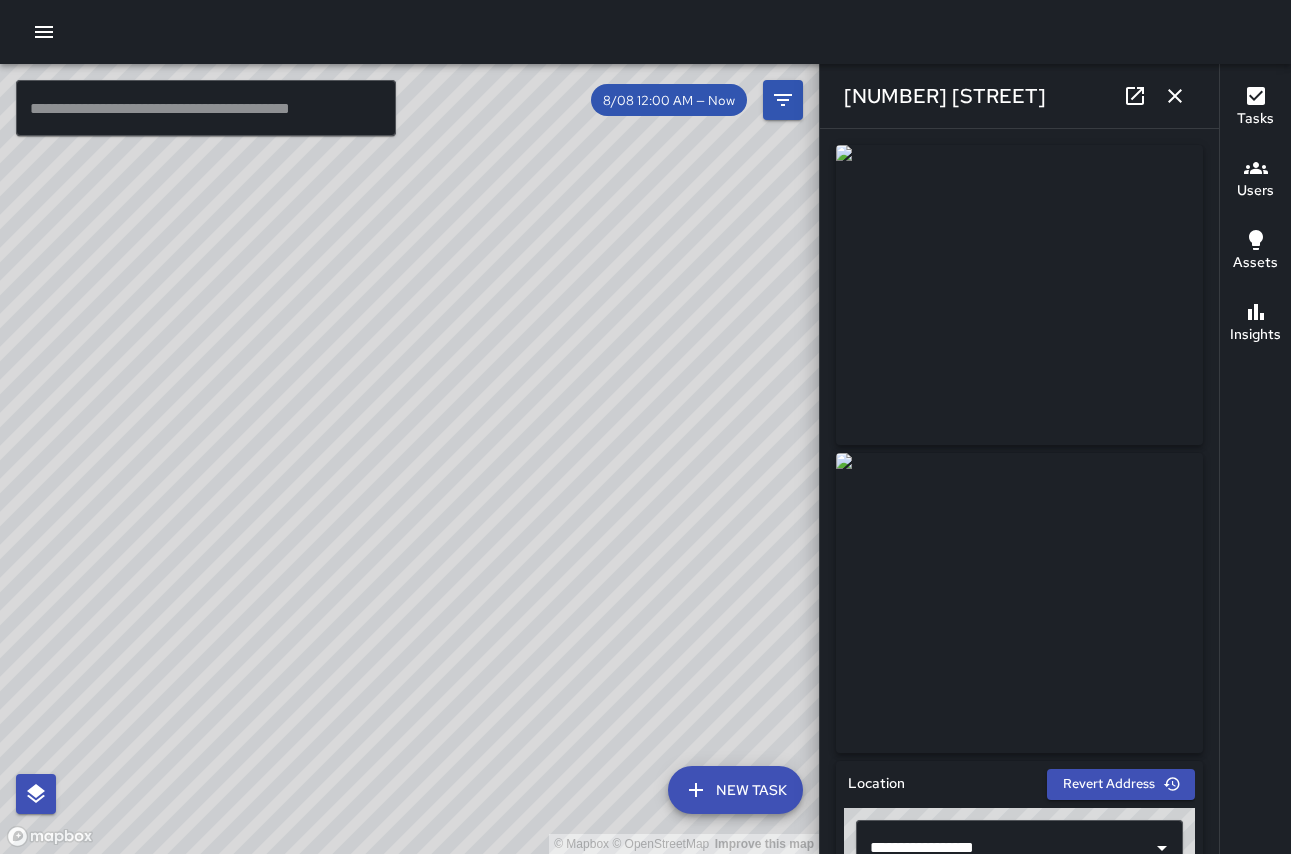 click on "© Mapbox   © OpenStreetMap   Improve this map" at bounding box center [409, 459] 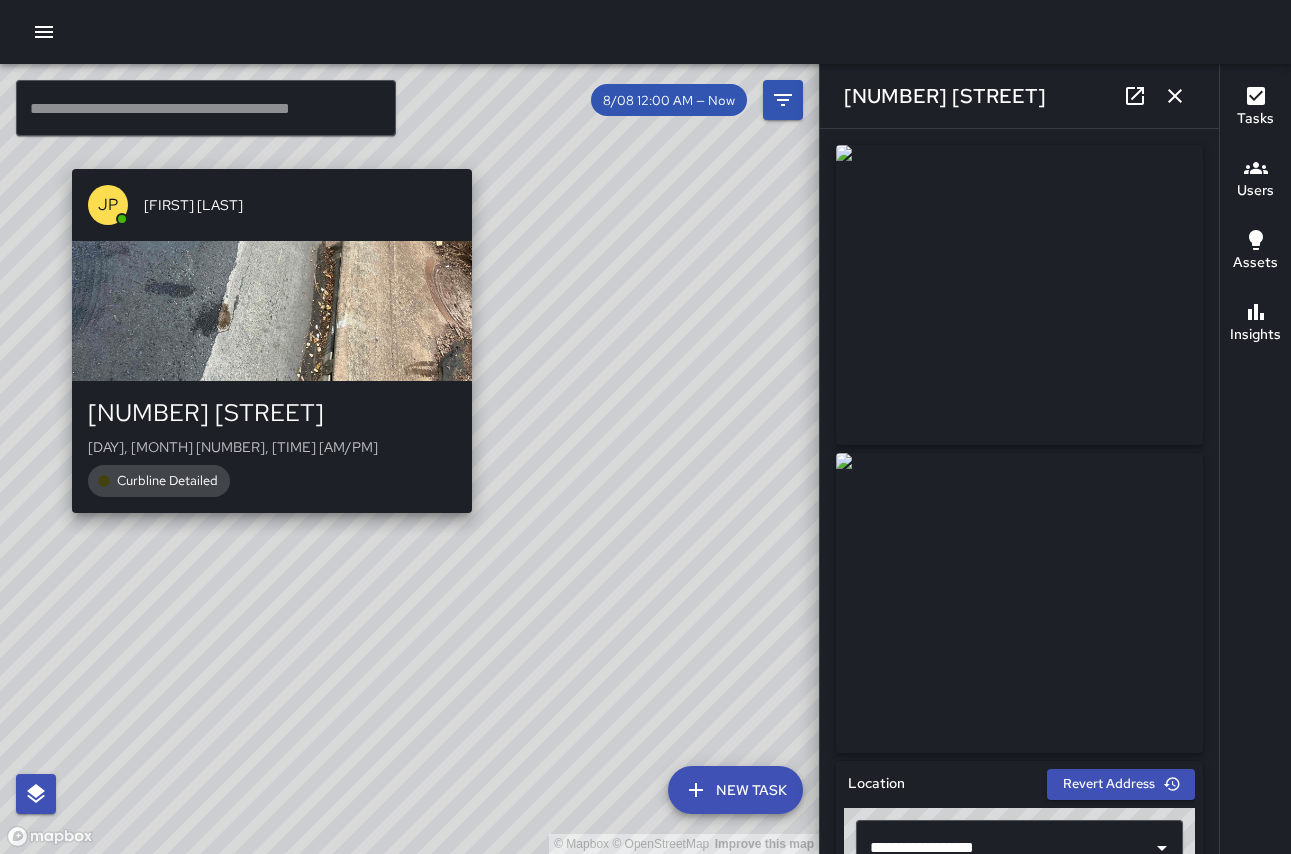 click on "© Mapbox   © OpenStreetMap   Improve this map JP Joseph Planesi Kauhola Jr 2301 Kalākaua Avenue Fri, Aug 8, 6:59 AM Curbline Detailed" at bounding box center [409, 459] 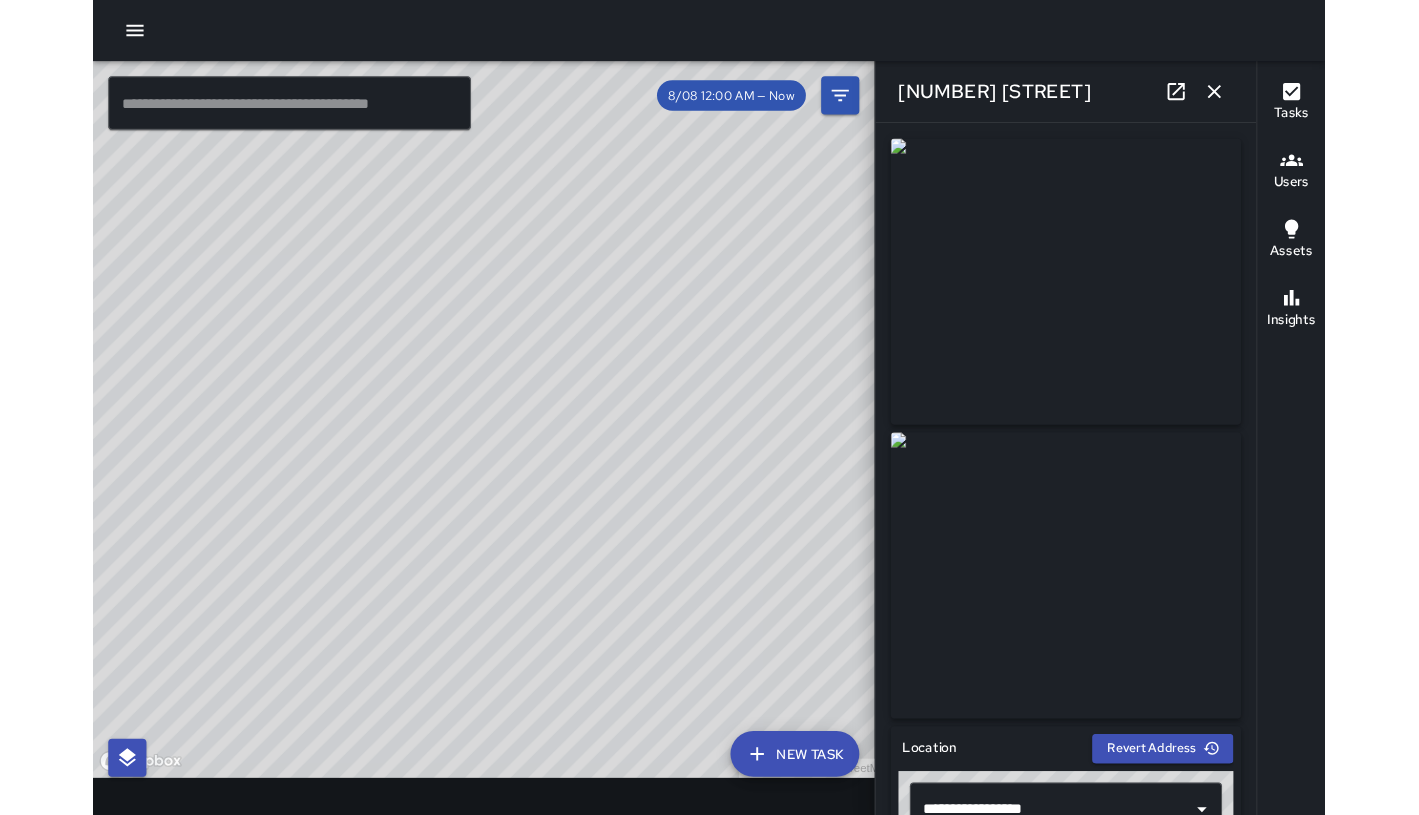 scroll, scrollTop: 40, scrollLeft: 0, axis: vertical 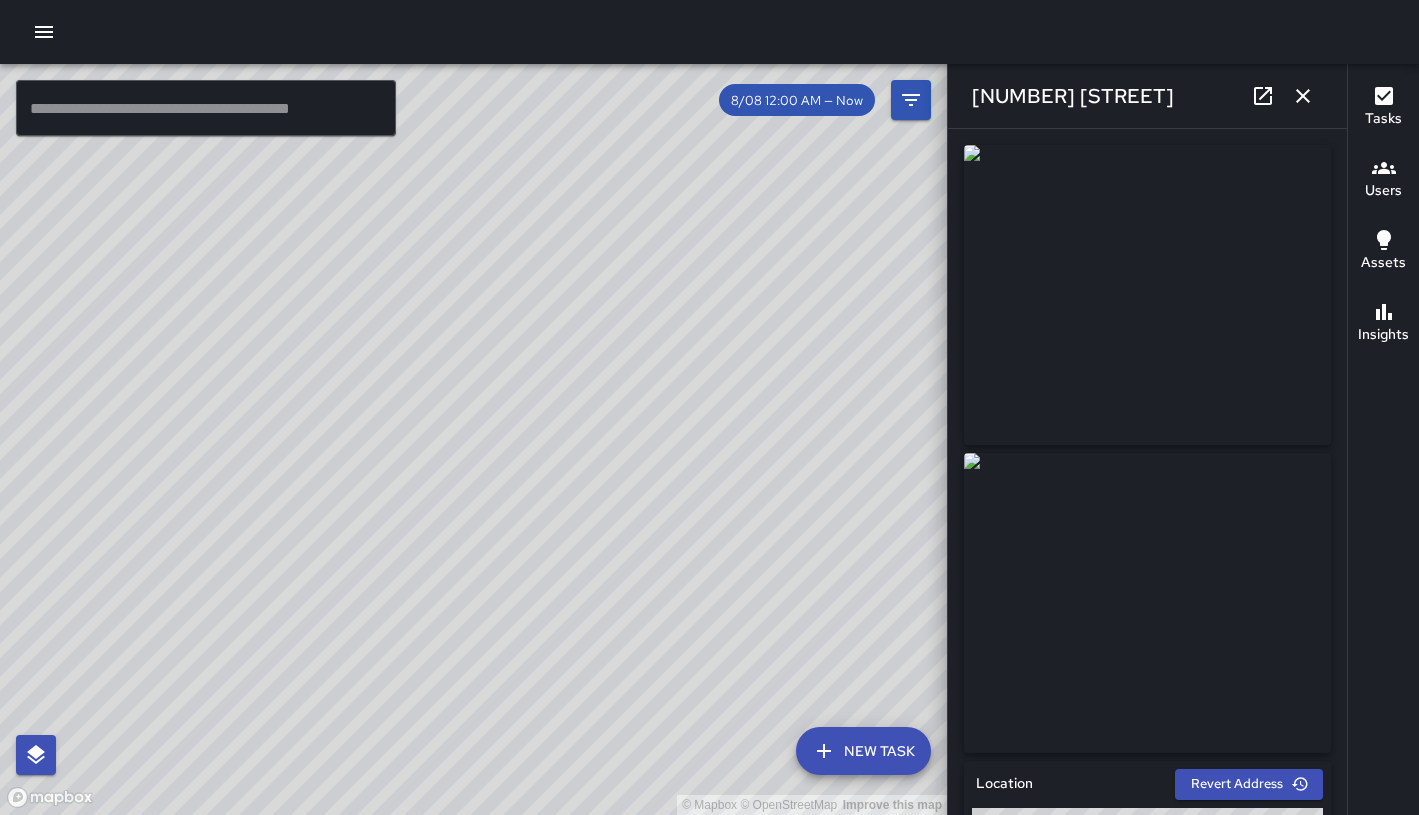 click on "© Mapbox   © OpenStreetMap   Improve this map" at bounding box center [473, 439] 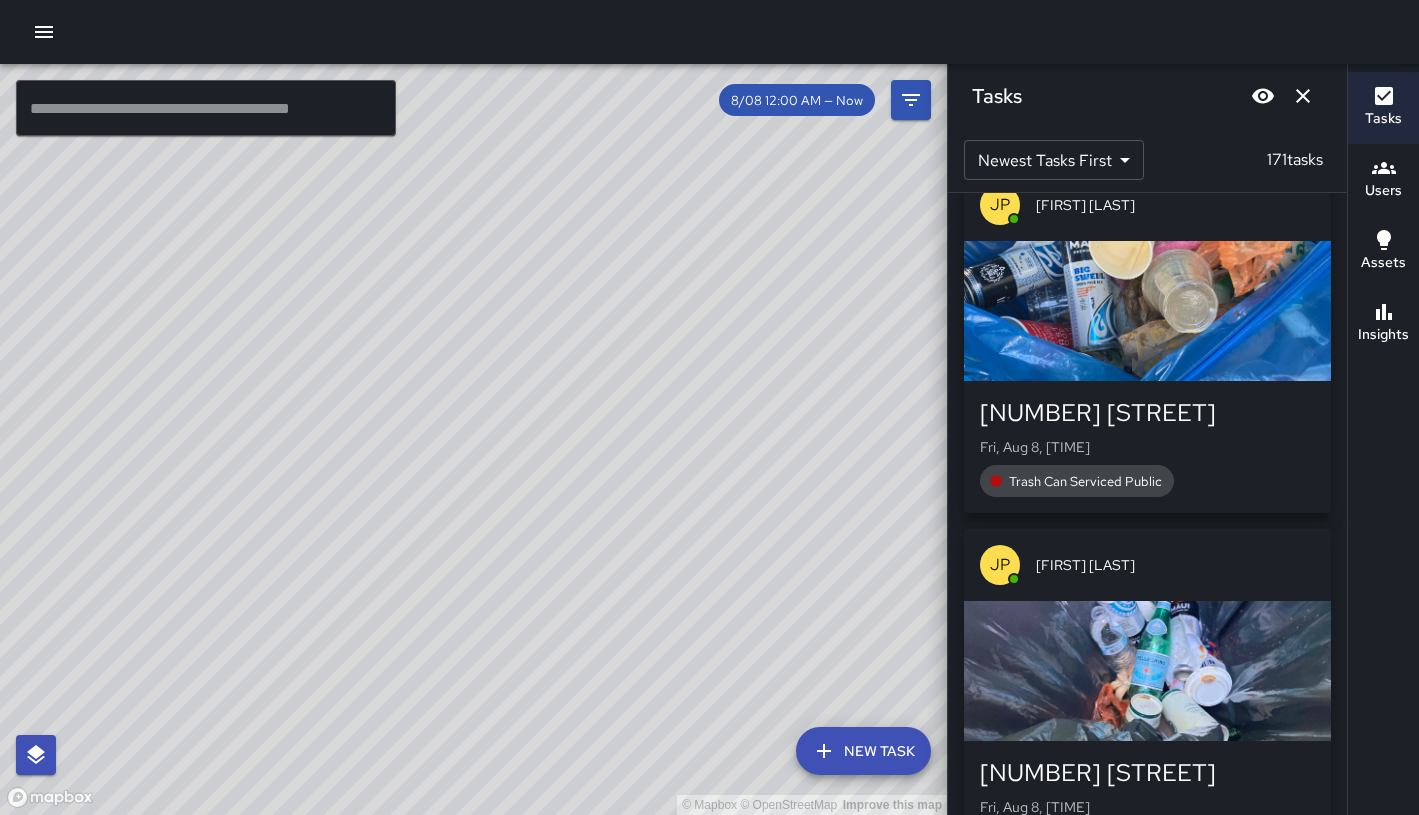 click at bounding box center (1147, 311) 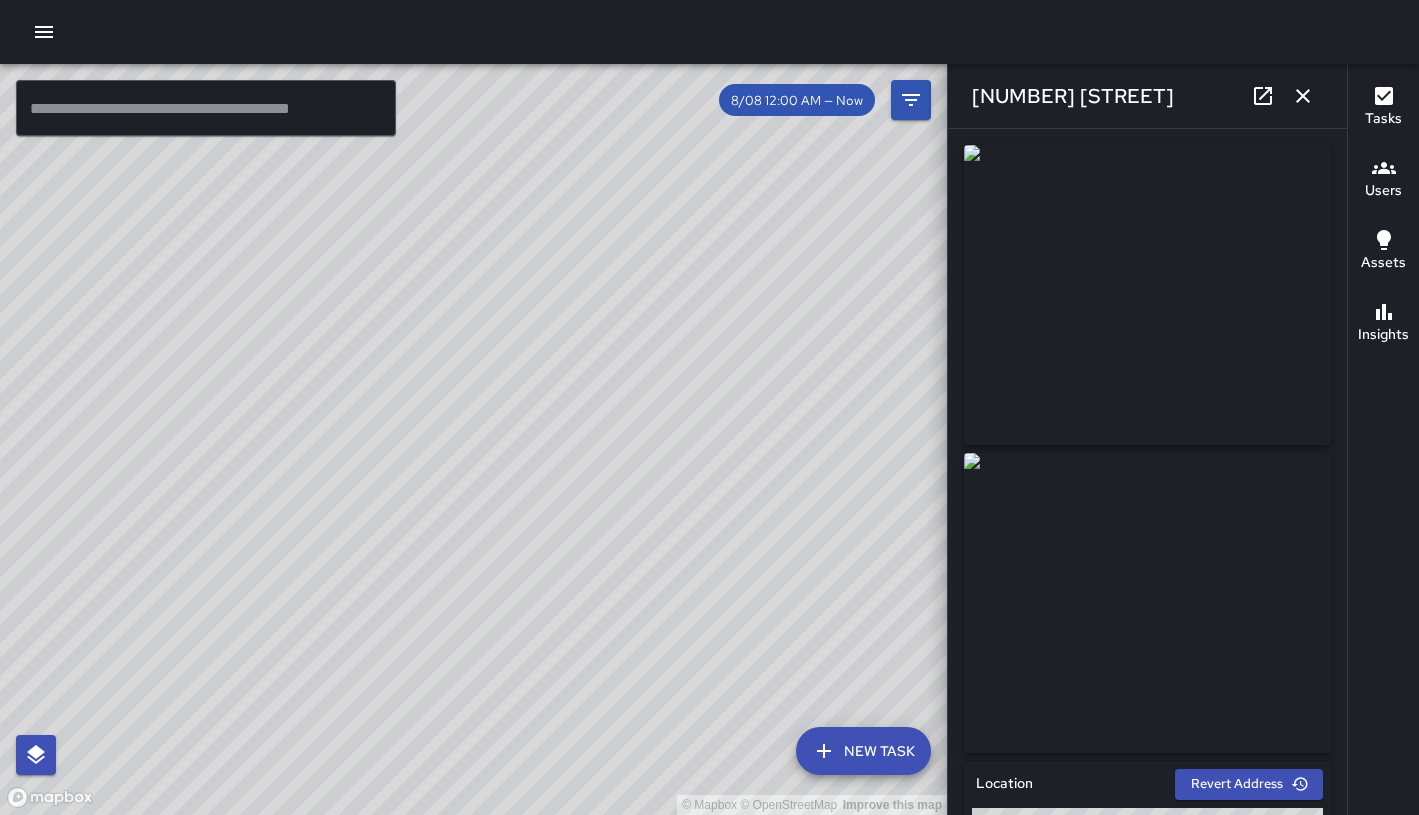 type on "**********" 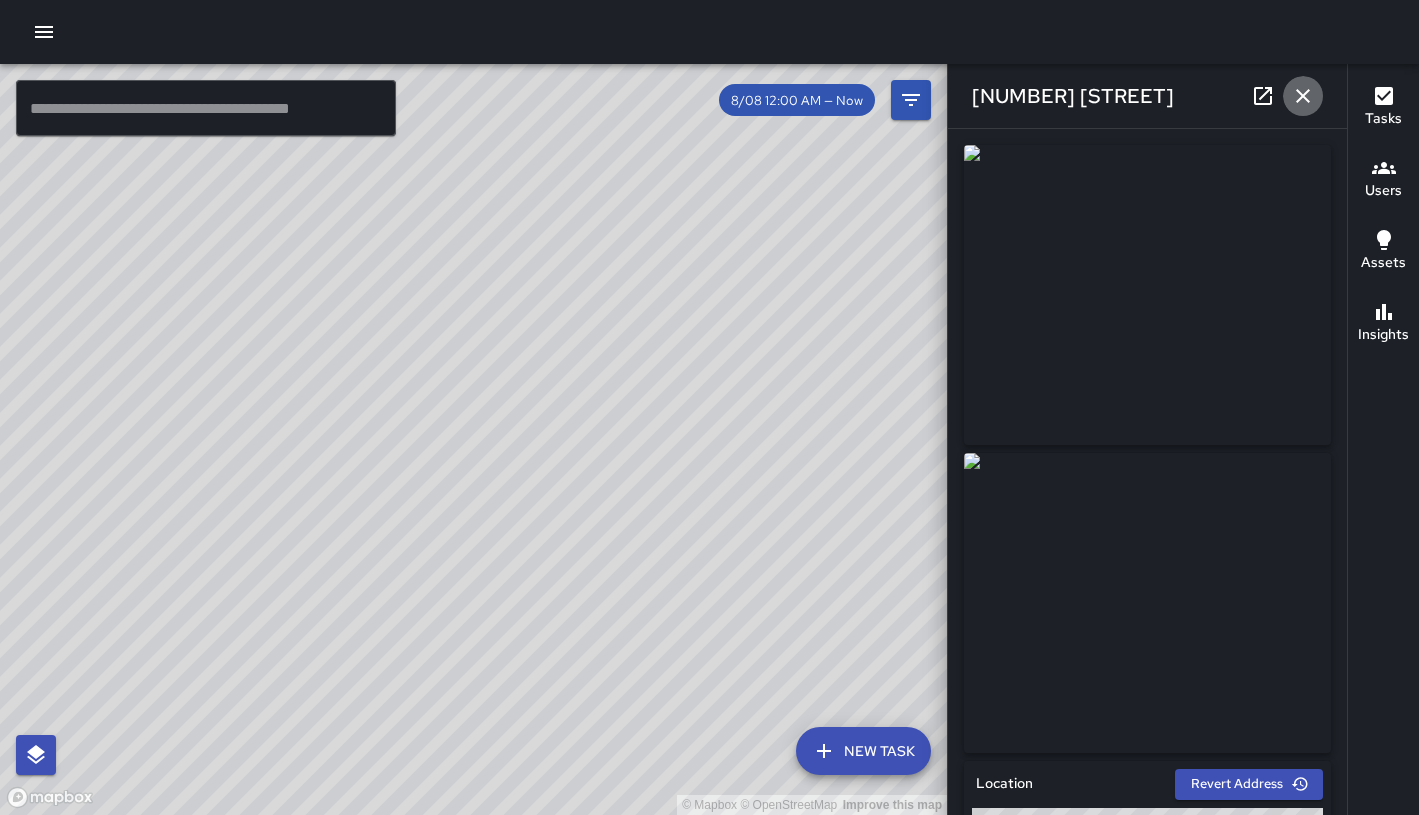click 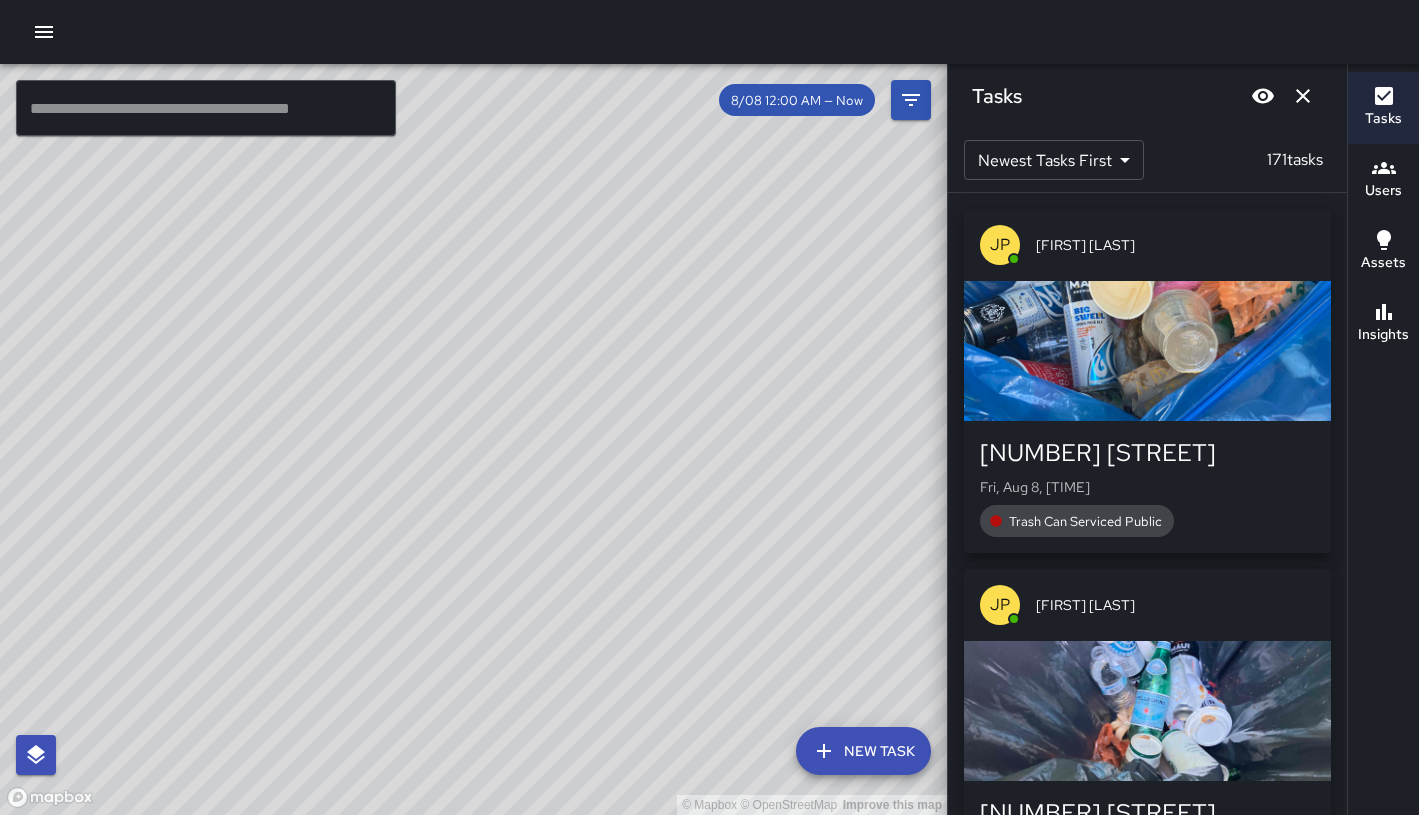 click on "JP Joseph Planesi Kauhola Jr 2500 Kūhiō Avenue Fri, Aug 8, 8:50 AM Trash Can Serviced  Public JP Joseph Planesi Kauhola Jr 2500 Kūhiō Avenue Fri, Aug 8, 8:48 AM Trash Can Topped Off KM Kevin Mews 416 Kuamoo Street Fri, Aug 8, 8:48 AM Curbline Detailed JP Joseph Planesi Kauhola Jr 2500 Kūhiō Avenue Fri, Aug 8, 8:46 AM Trash Can Topped Off TN Thoren Nansen 2570 Kalākaua Avenue Fri, Aug 8, 8:46 AM Pickup trash JP Joseph Planesi Kauhola Jr 2500 Kūhiō Avenue Fri, Aug 8, 8:45 AM Curbline Detailed JP Joseph Planesi Kauhola Jr 2500 Kūhiō Avenue Fri, Aug 8, 8:44 AM Curbline Detailed JP Joseph Planesi Kauhola Jr 2500 Kūhiō Avenue Fri, Aug 8, 8:44 AM Curbline Detailed JP Joseph Planesi Kauhola Jr 198 Paoakalani Avenue Fri, Aug 8, 8:40 AM Curbline Detailed JP Joseph Planesi Kauhola Jr 198 Paoakalani Avenue Fri, Aug 8, 8:40 AM Trash Can Topped Off" at bounding box center [1147, 504] 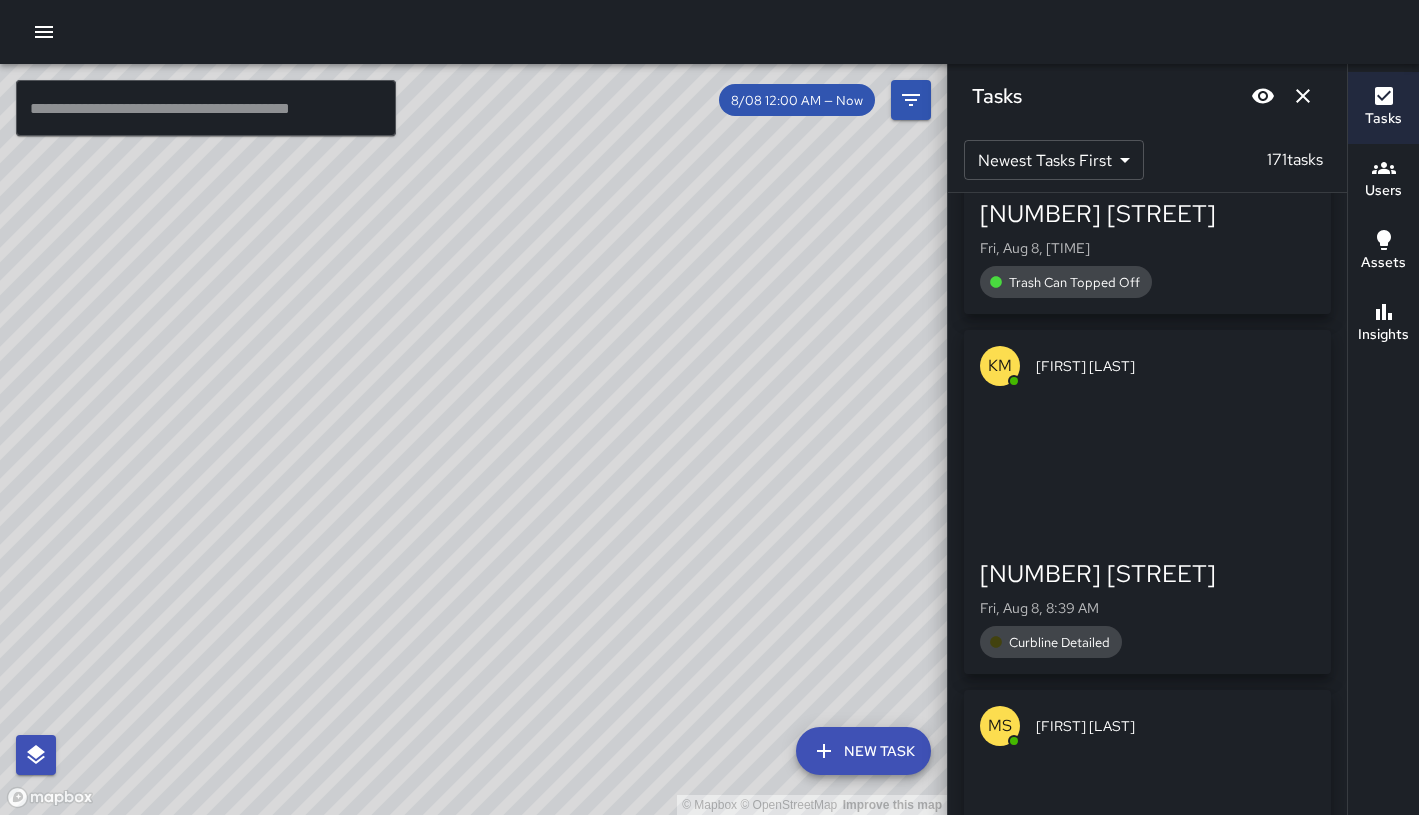 scroll, scrollTop: 3480, scrollLeft: 0, axis: vertical 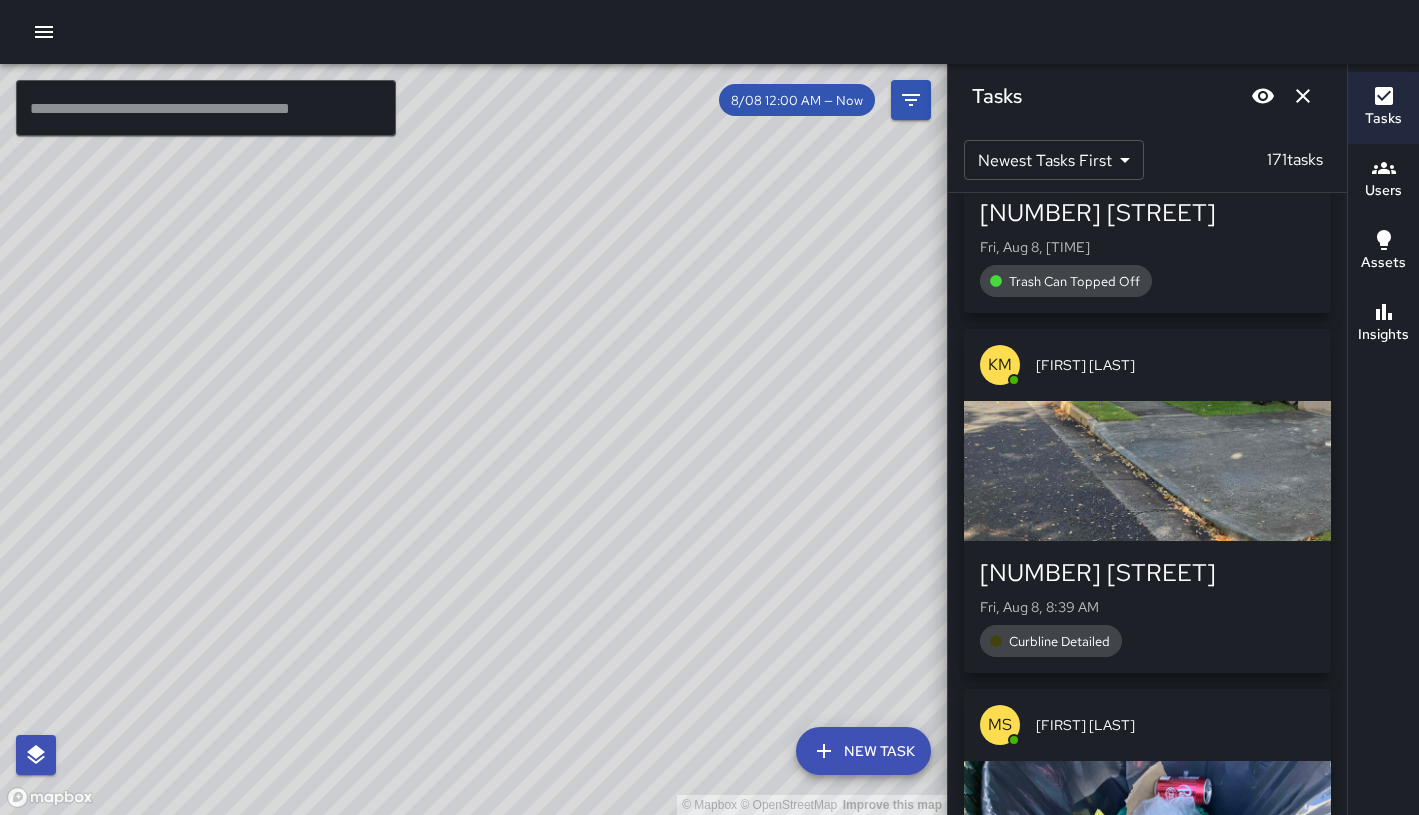 click at bounding box center [1147, 471] 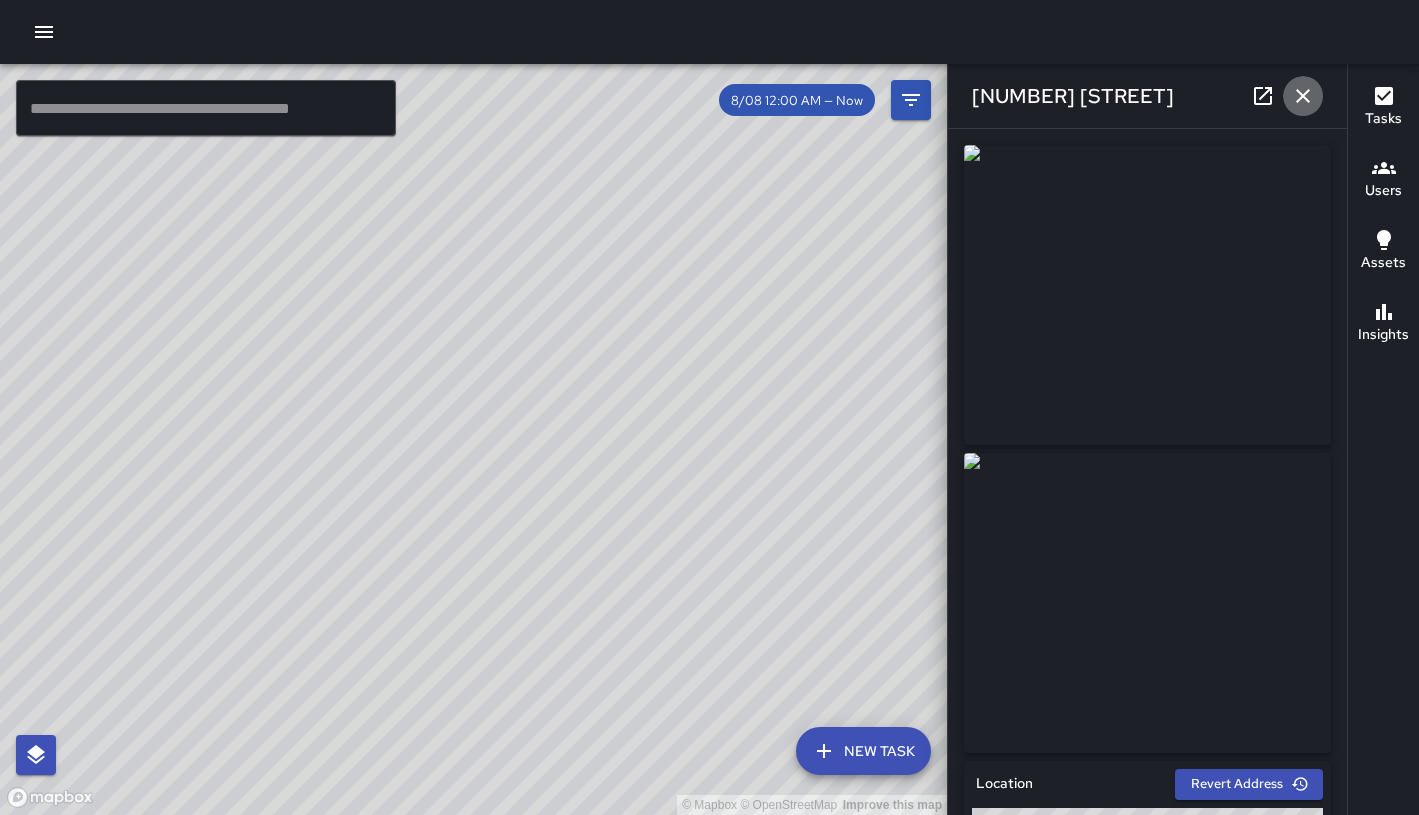 click 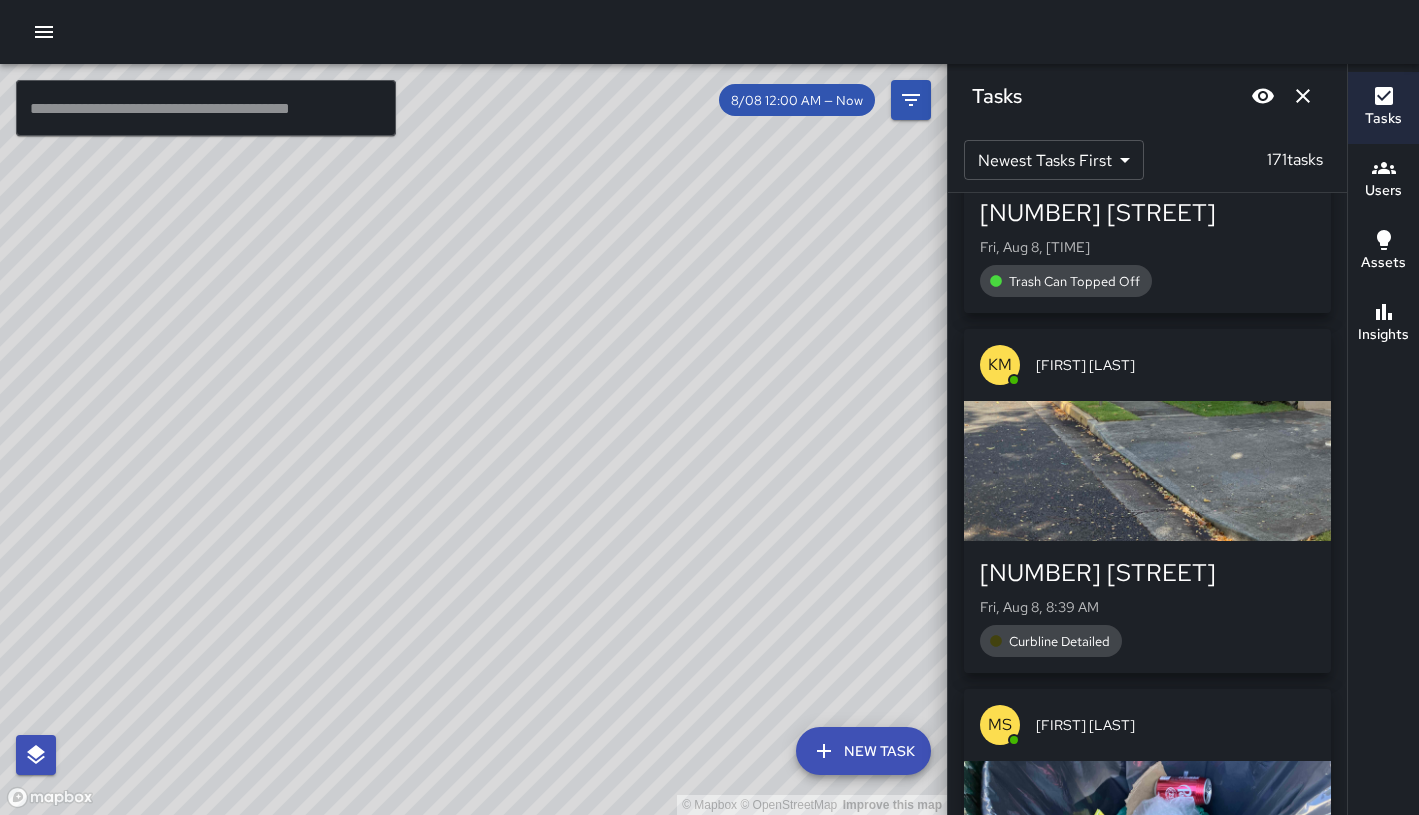 click on "JP Joseph Planesi Kauhola Jr 2500 Kūhiō Avenue Fri, Aug 8, 8:50 AM Trash Can Serviced  Public JP Joseph Planesi Kauhola Jr 2500 Kūhiō Avenue Fri, Aug 8, 8:48 AM Trash Can Topped Off KM Kevin Mews 416 Kuamoo Street Fri, Aug 8, 8:48 AM Curbline Detailed JP Joseph Planesi Kauhola Jr 2500 Kūhiō Avenue Fri, Aug 8, 8:46 AM Trash Can Topped Off TN Thoren Nansen 2570 Kalākaua Avenue Fri, Aug 8, 8:46 AM Pickup trash JP Joseph Planesi Kauhola Jr 2500 Kūhiō Avenue Fri, Aug 8, 8:45 AM Curbline Detailed JP Joseph Planesi Kauhola Jr 2500 Kūhiō Avenue Fri, Aug 8, 8:44 AM Curbline Detailed JP Joseph Planesi Kauhola Jr 2500 Kūhiō Avenue Fri, Aug 8, 8:44 AM Curbline Detailed JP Joseph Planesi Kauhola Jr 198 Paoakalani Avenue Fri, Aug 8, 8:40 AM Curbline Detailed JP Joseph Planesi Kauhola Jr 198 Paoakalani Avenue Fri, Aug 8, 8:40 AM Trash Can Topped Off KM Kevin Mews 434 Kuamoo Street Fri, Aug 8, 8:39 AM Curbline Detailed MS Micheal Snider 1901 Kalākaua Avenue Fri, Aug 8, 8:39 AM Infrastructure Refurbishment Other" at bounding box center [1147, 504] 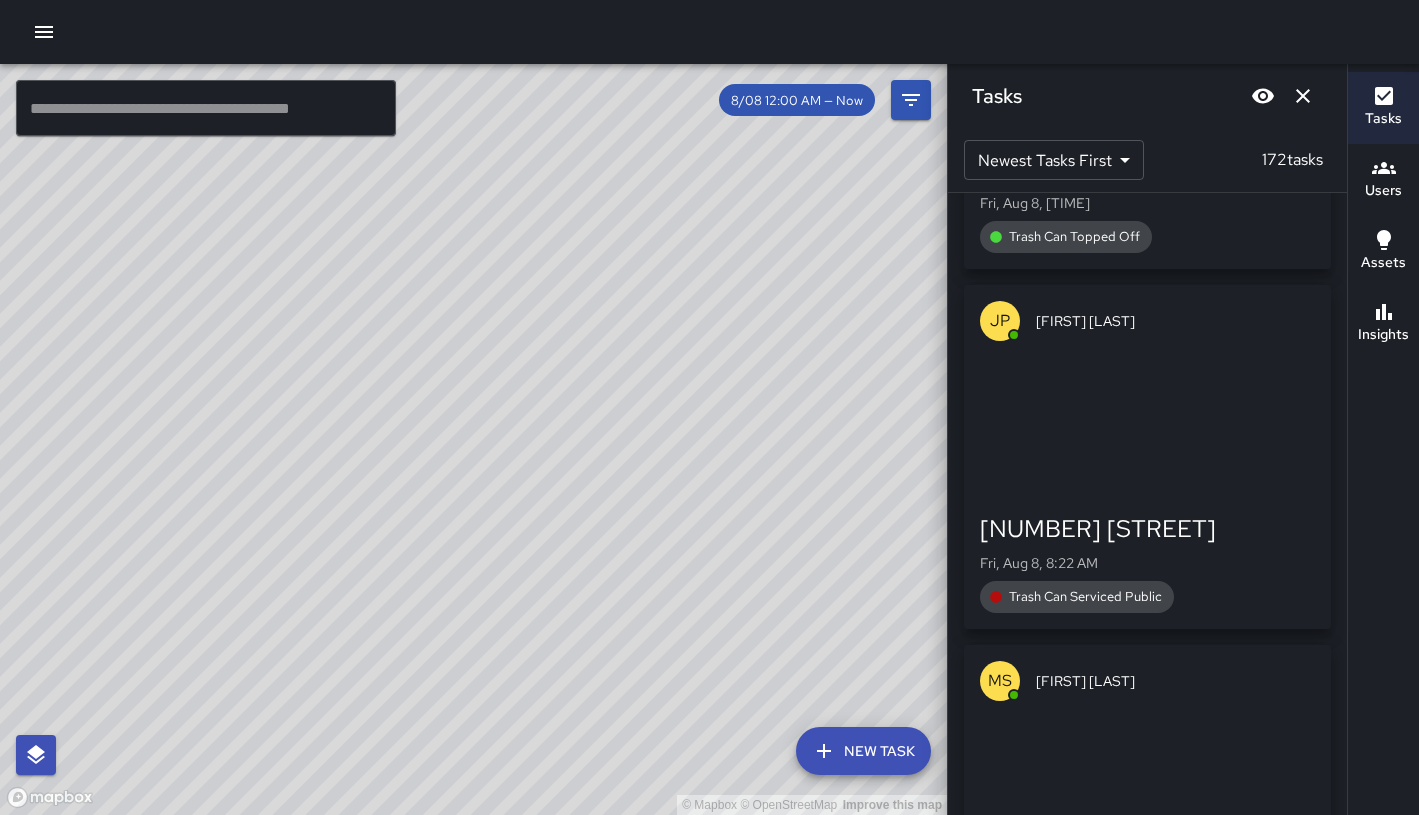 scroll, scrollTop: 9485, scrollLeft: 0, axis: vertical 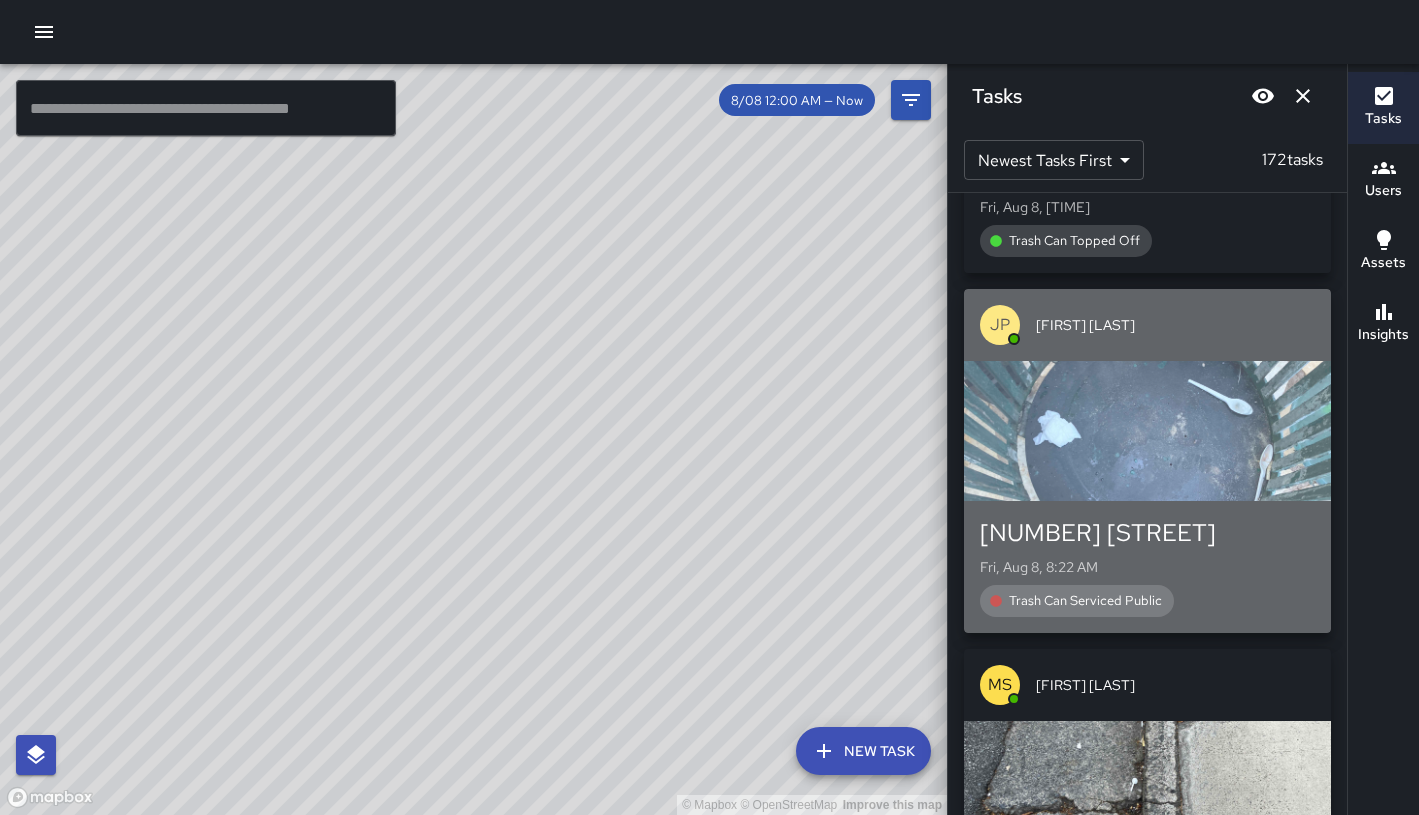 click at bounding box center (1147, 431) 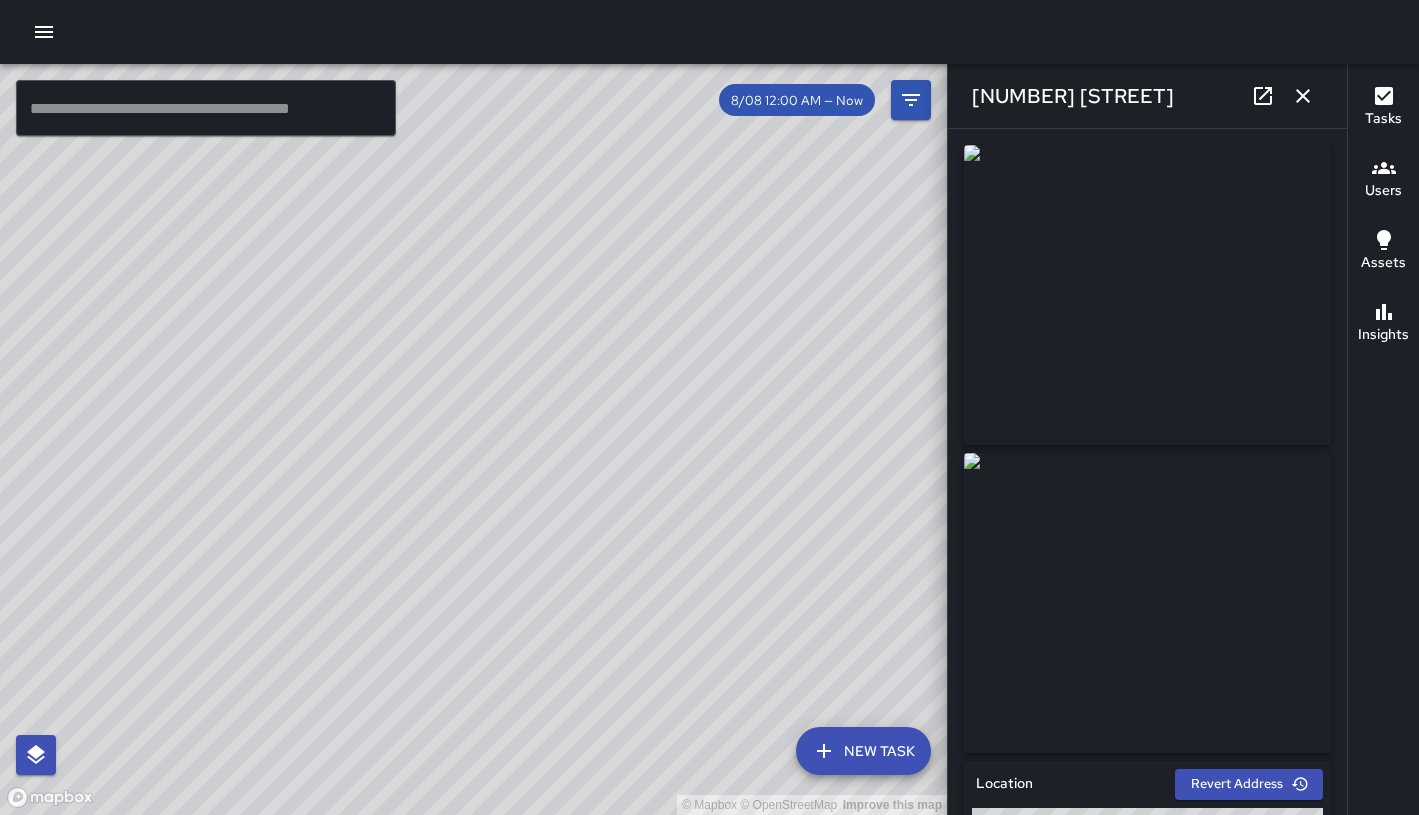 type on "**********" 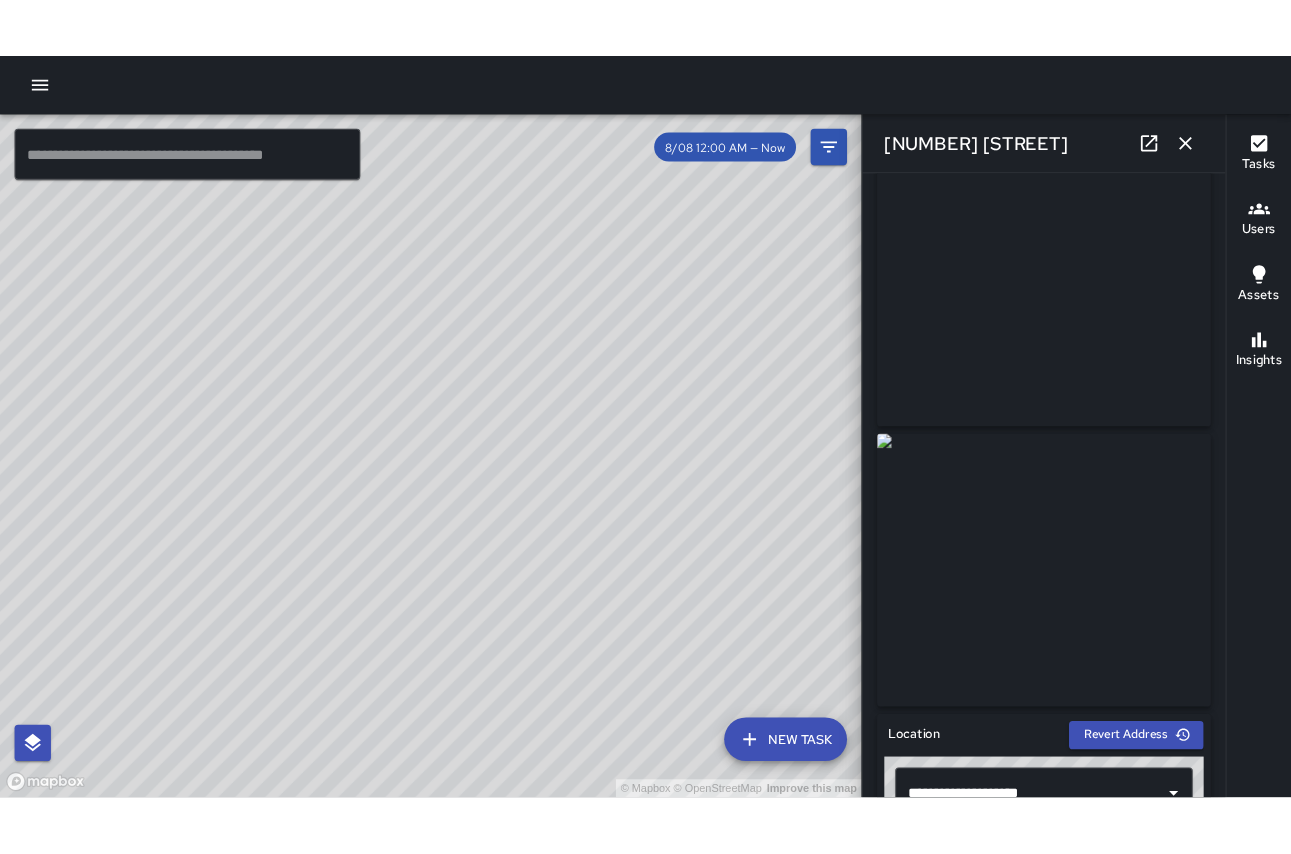 scroll, scrollTop: 0, scrollLeft: 0, axis: both 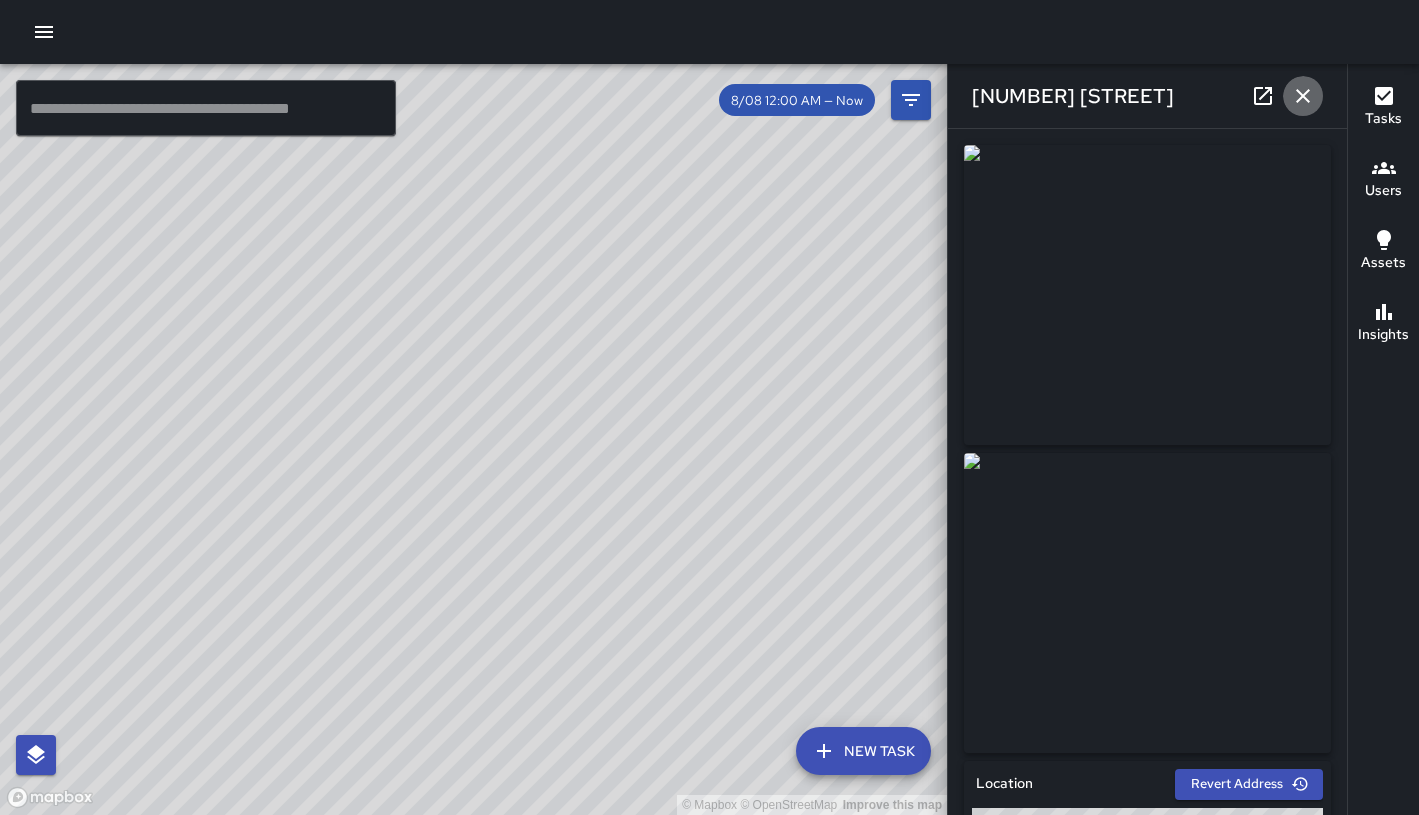 click at bounding box center (1303, 96) 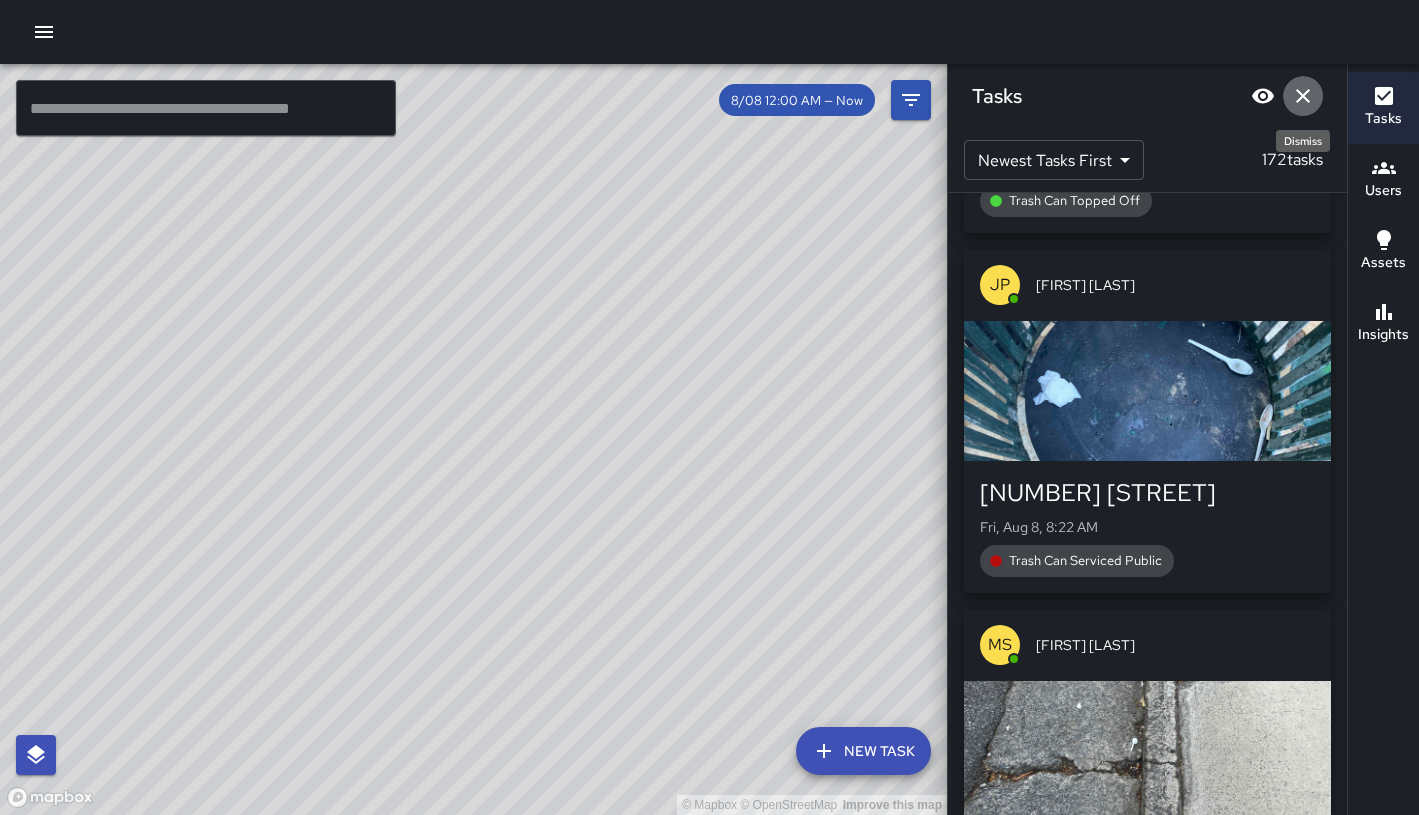 click 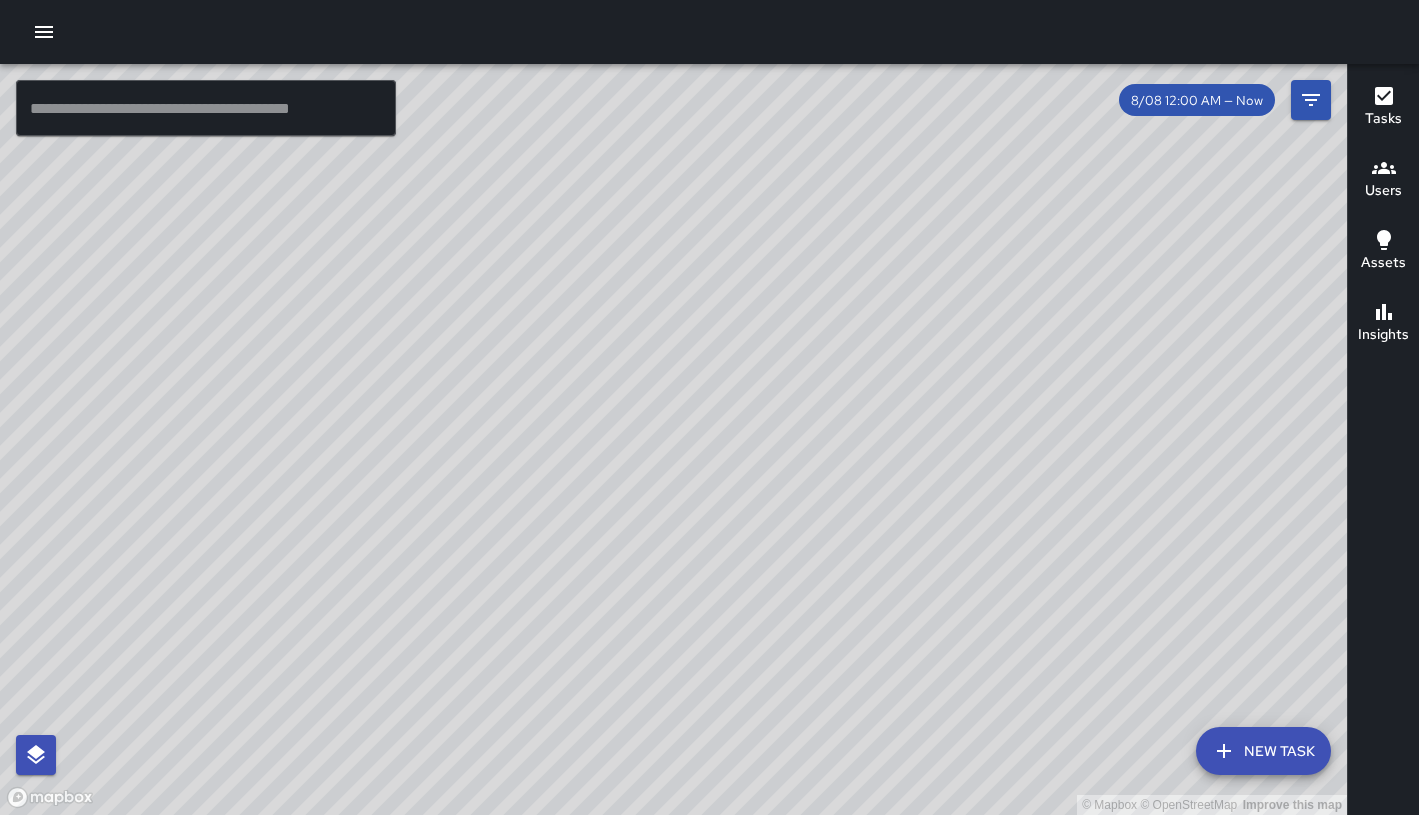 click on "© Mapbox   © OpenStreetMap   Improve this map" at bounding box center (673, 439) 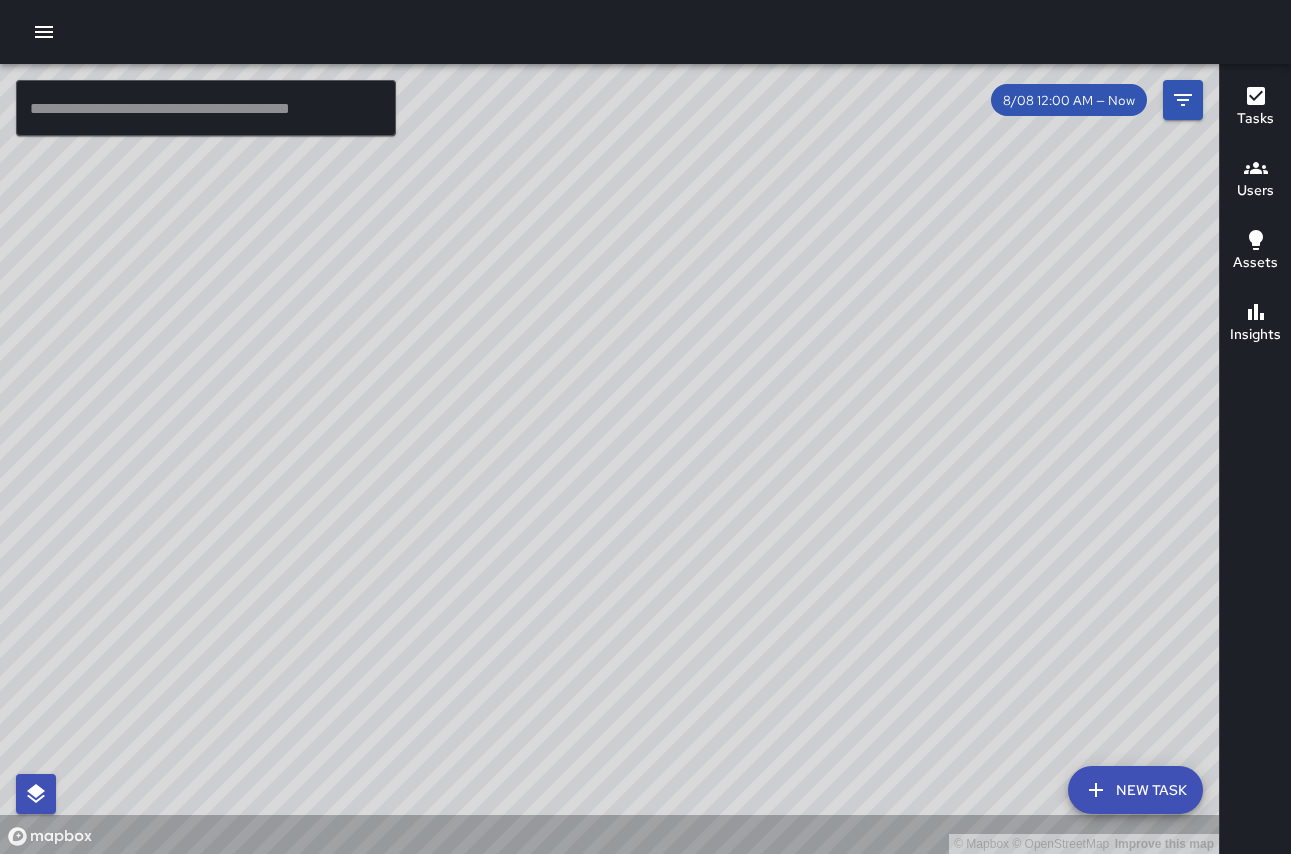 scroll, scrollTop: 12199, scrollLeft: 0, axis: vertical 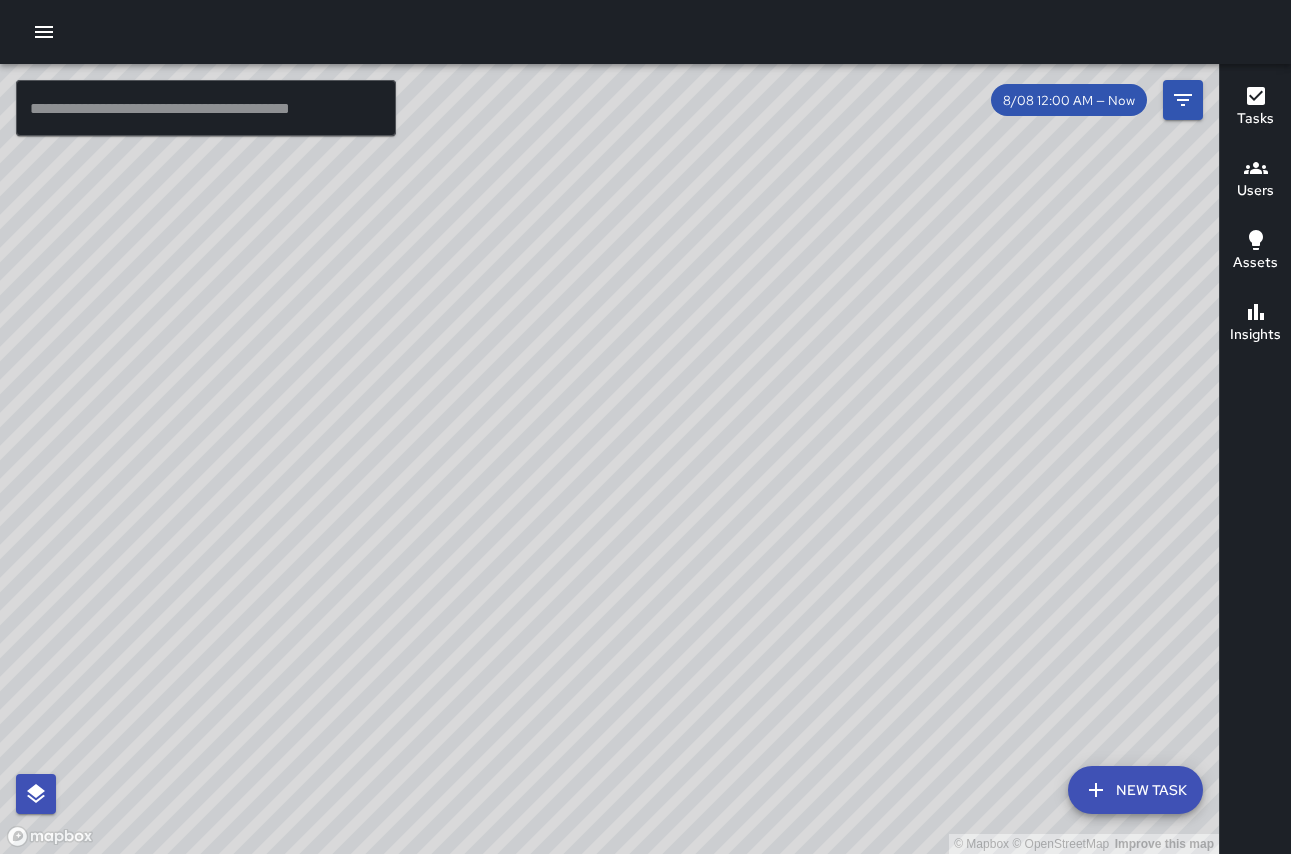 click on "© Mapbox   © OpenStreetMap   Improve this map" at bounding box center [609, 459] 